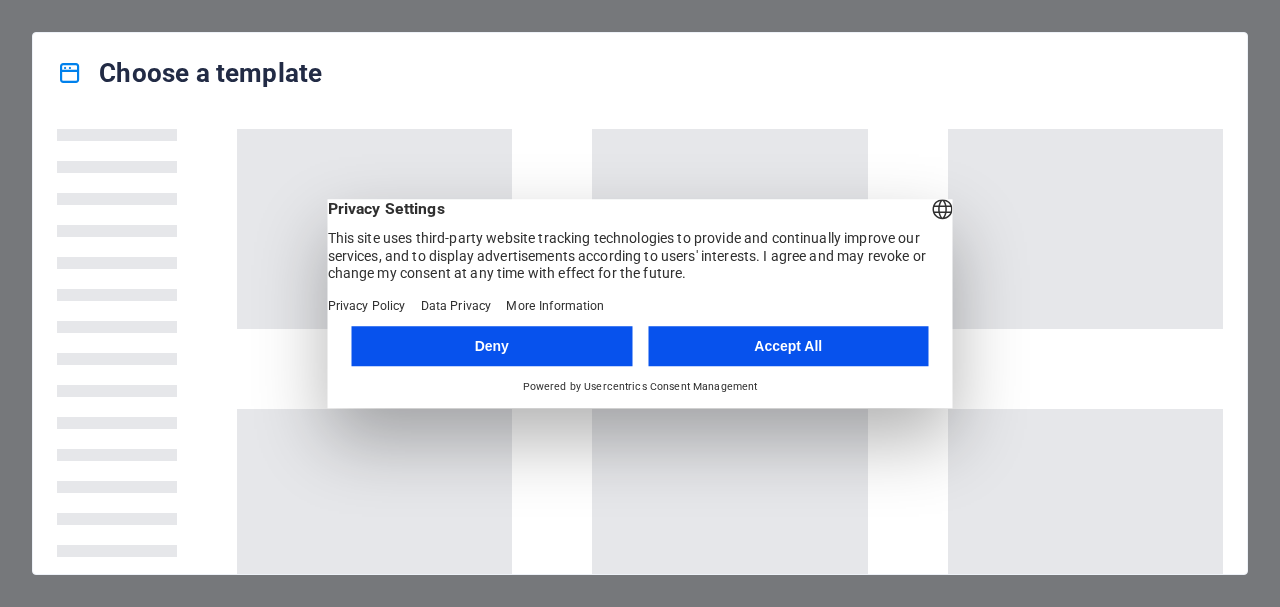 scroll, scrollTop: 0, scrollLeft: 0, axis: both 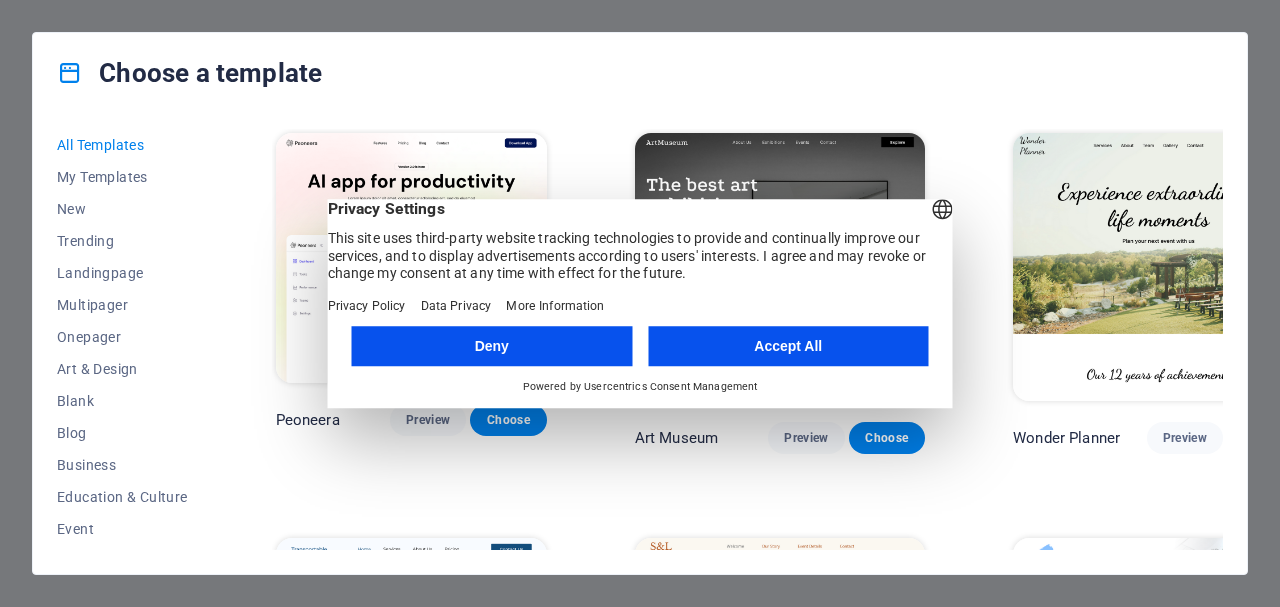 click on "Accept All" at bounding box center (788, 346) 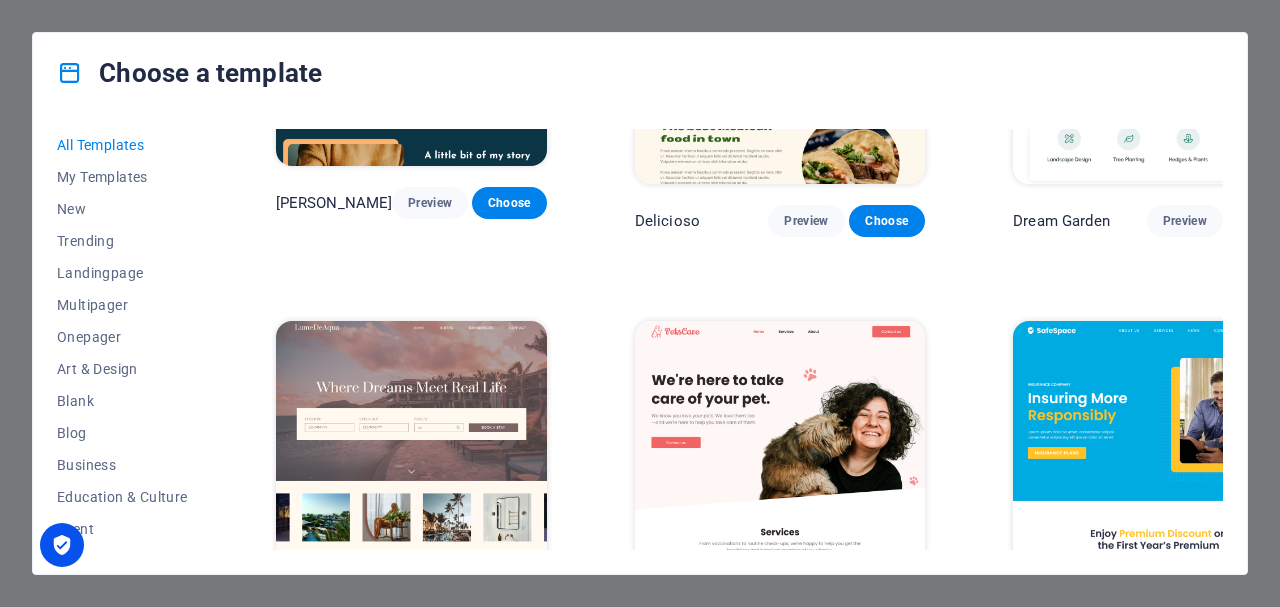 scroll, scrollTop: 2592, scrollLeft: 0, axis: vertical 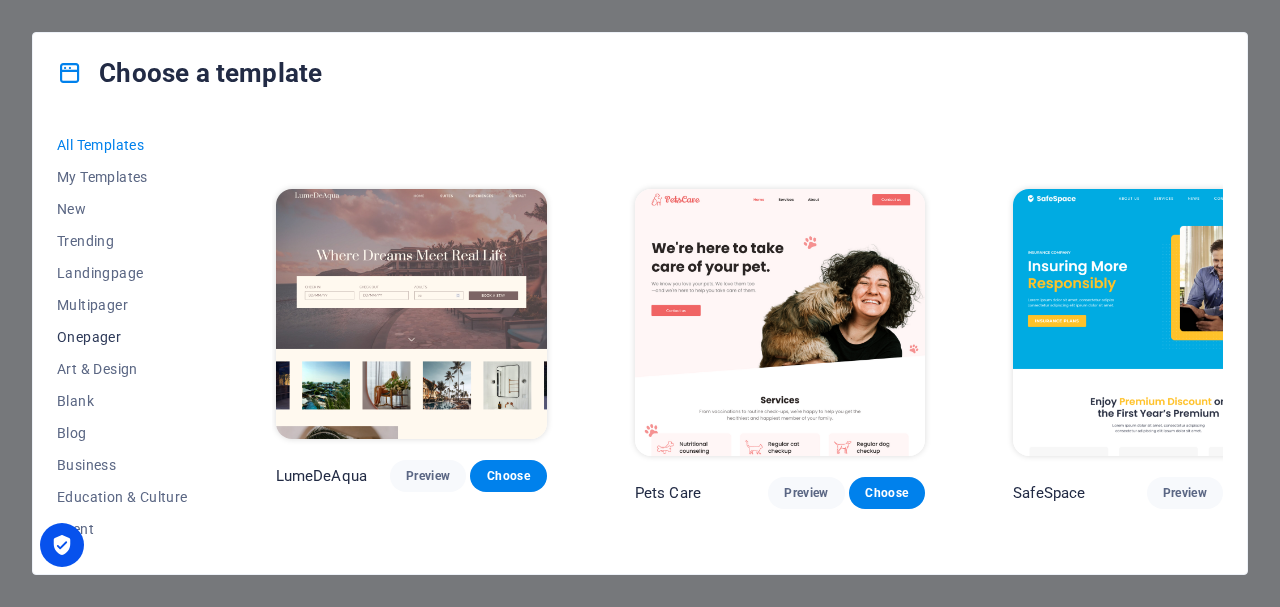 click on "Onepager" at bounding box center [122, 337] 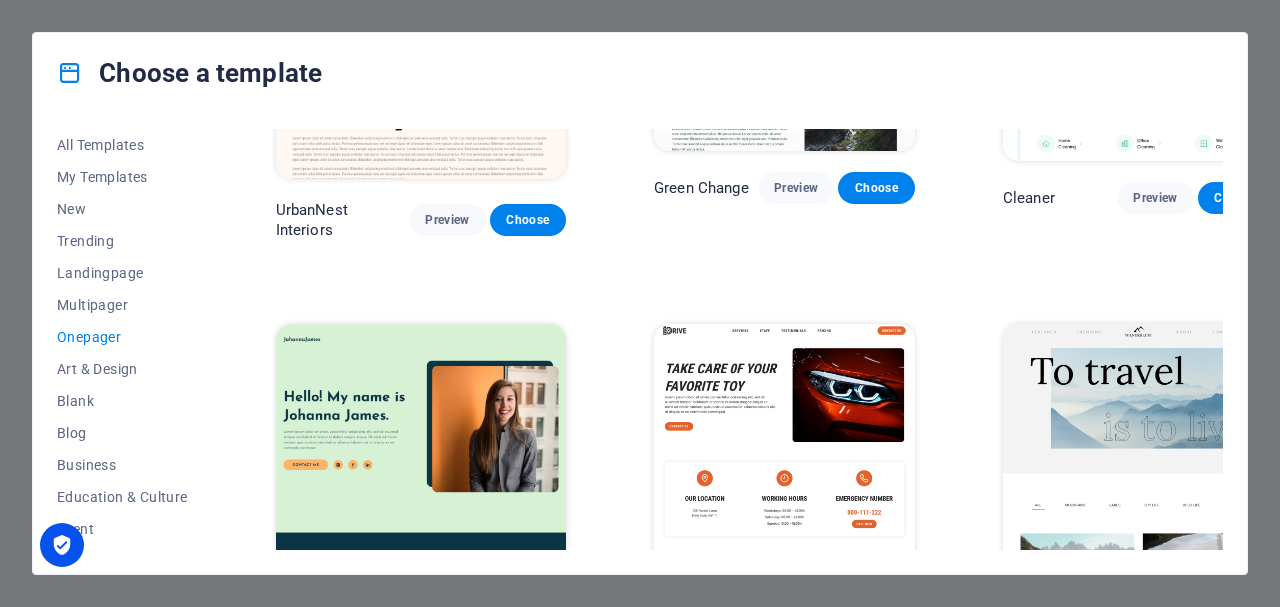 scroll, scrollTop: 955, scrollLeft: 0, axis: vertical 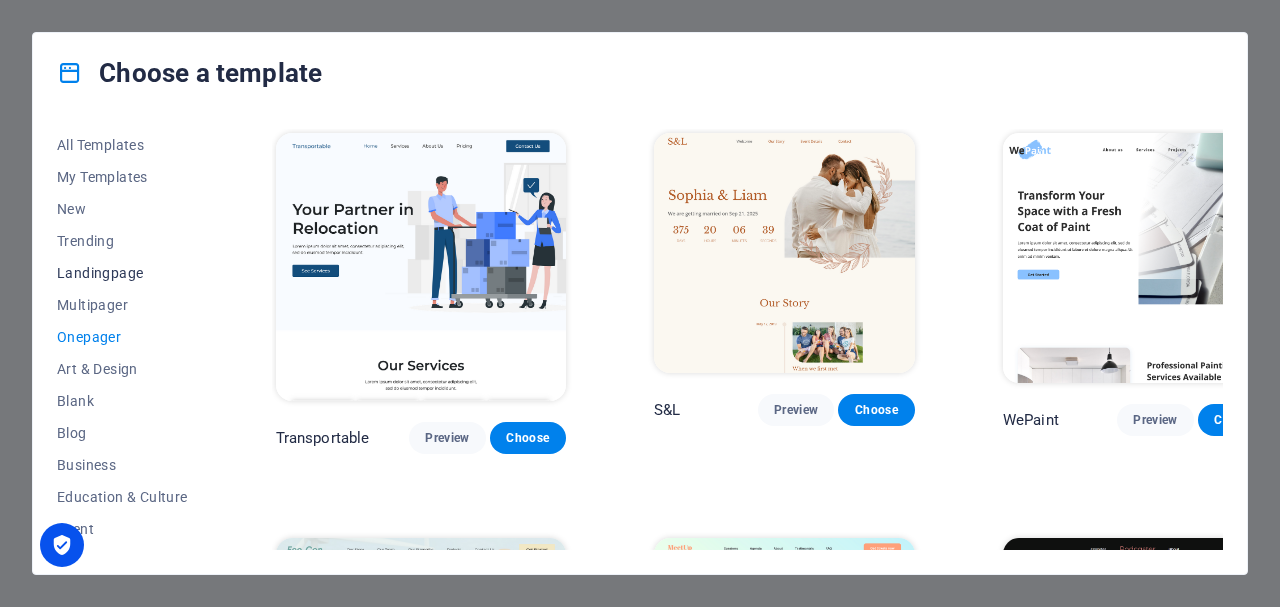 click on "Landingpage" at bounding box center [122, 273] 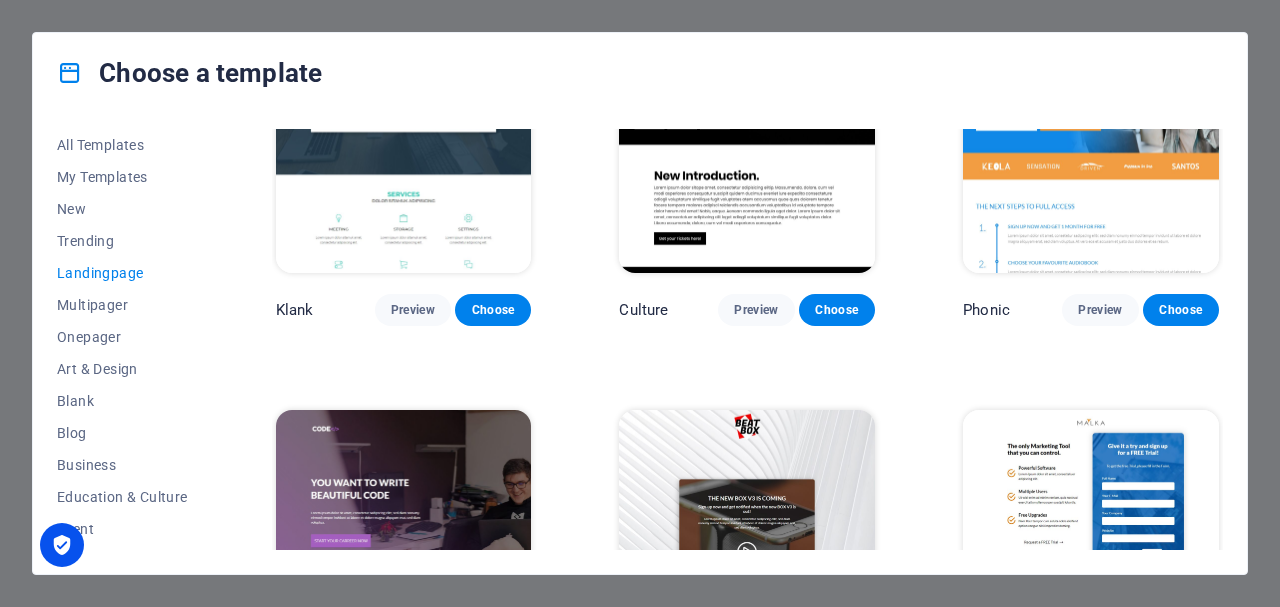 scroll, scrollTop: 0, scrollLeft: 0, axis: both 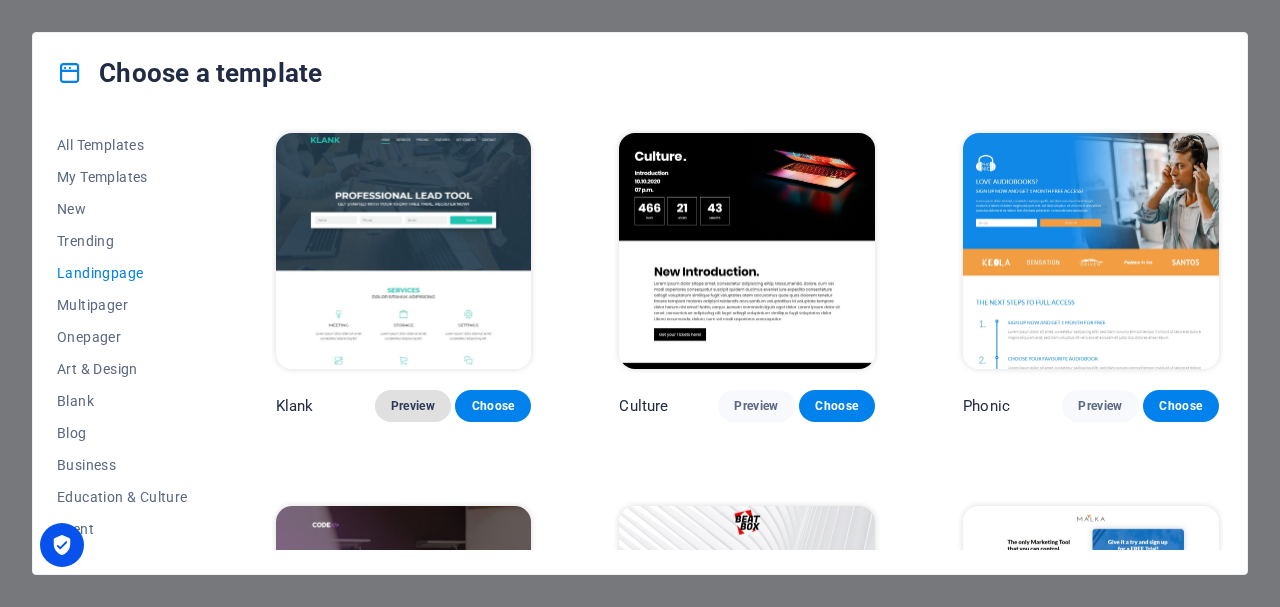 click on "Preview" at bounding box center (413, 406) 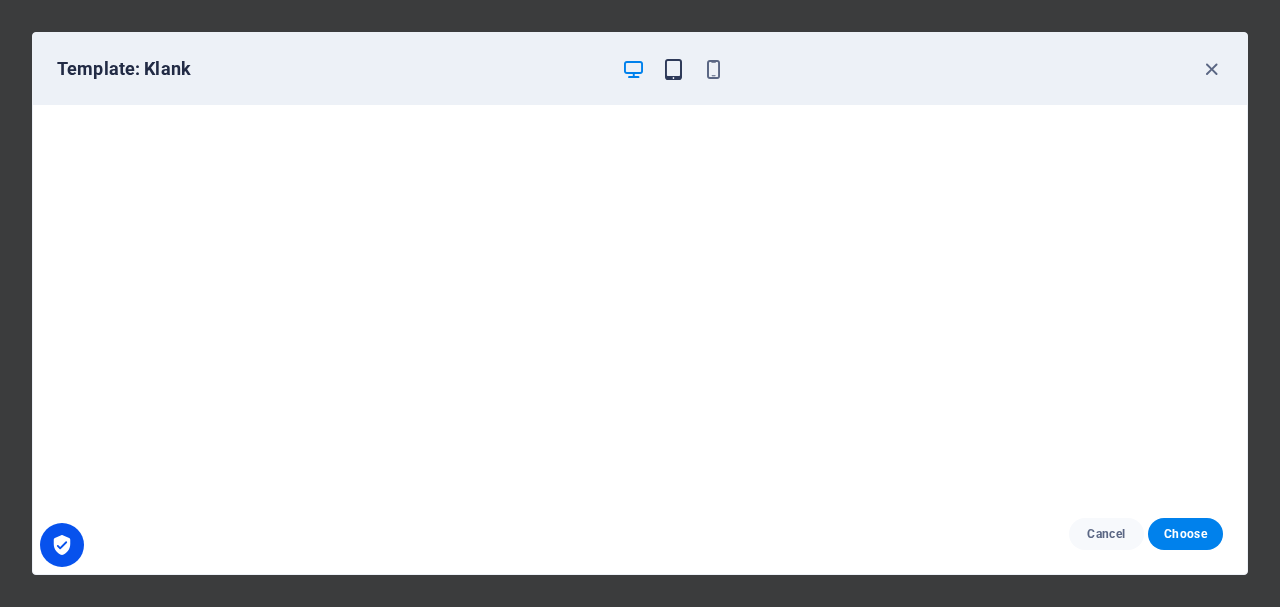 click at bounding box center [673, 69] 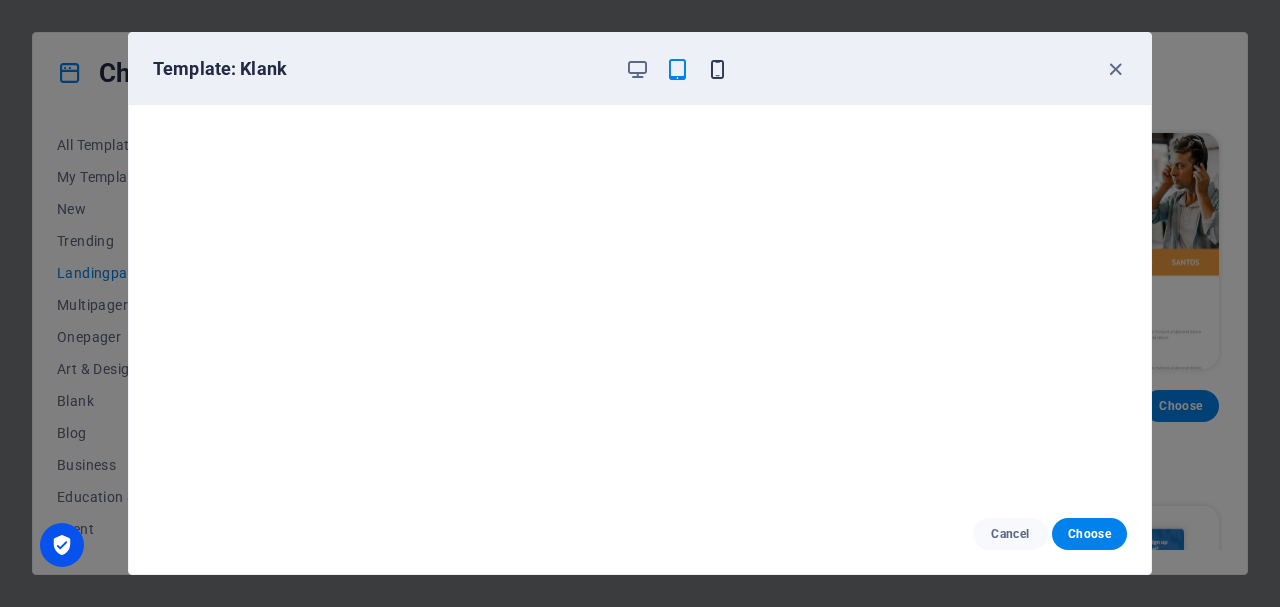 click at bounding box center (717, 69) 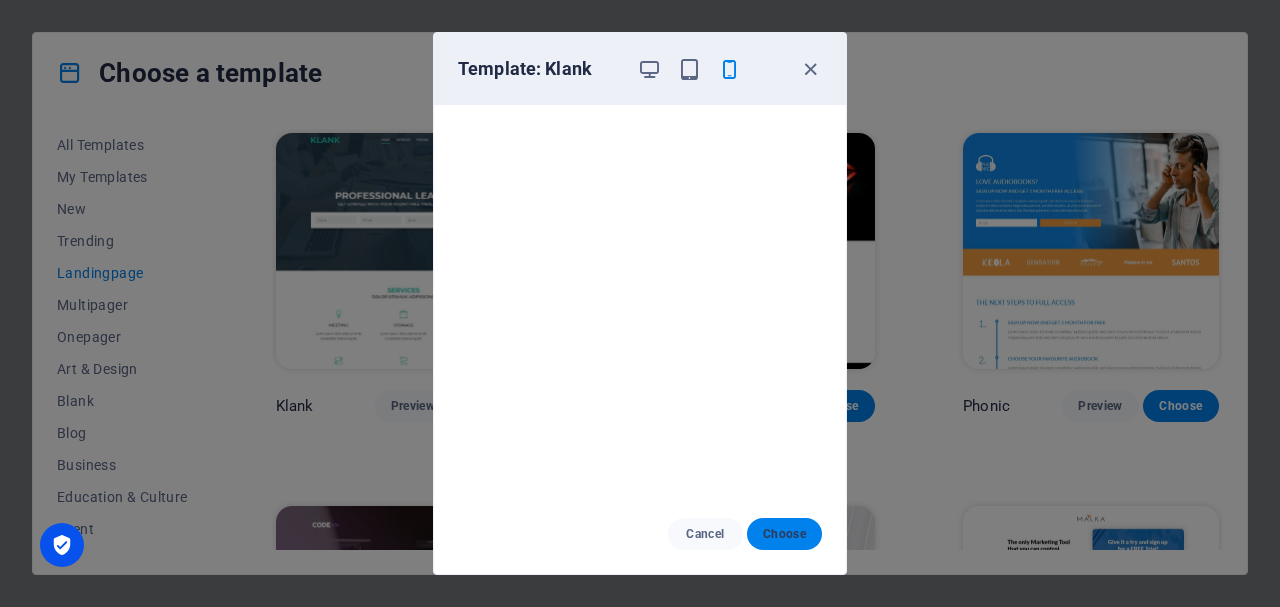 click on "Choose" at bounding box center [784, 534] 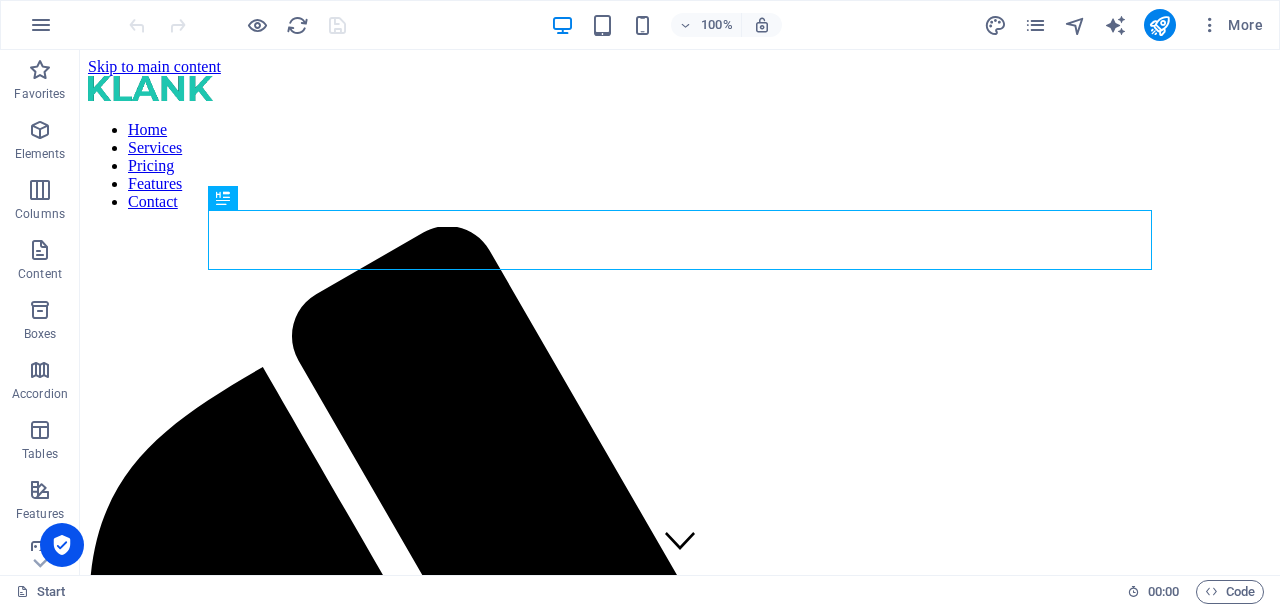 scroll, scrollTop: 0, scrollLeft: 0, axis: both 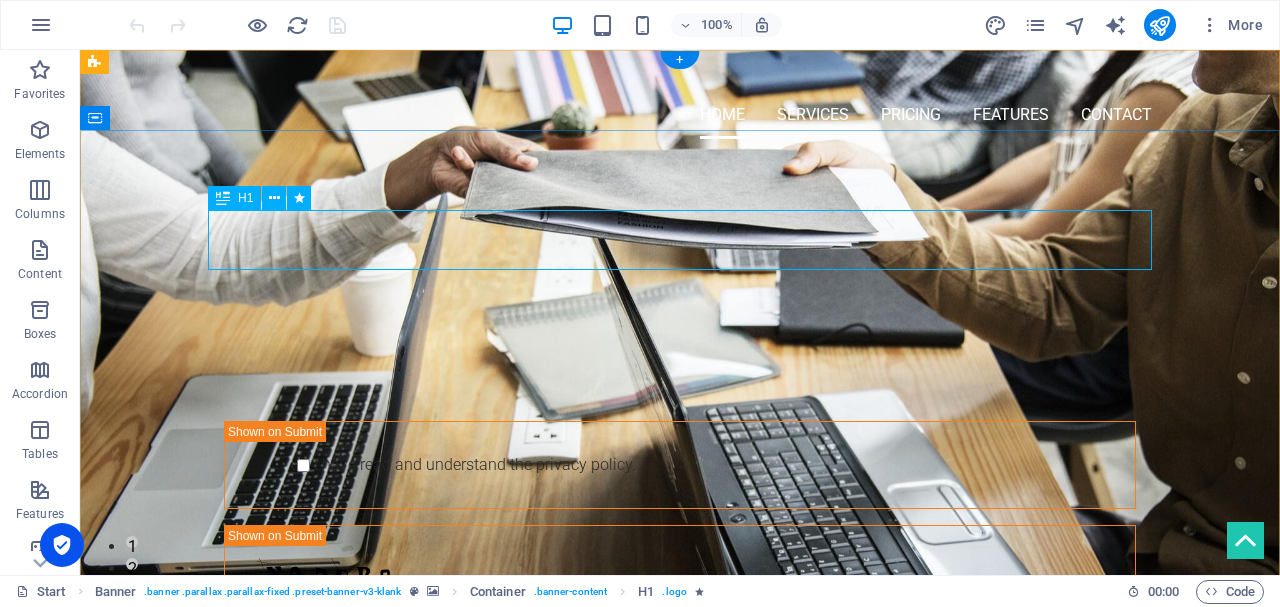 click on "PROFESSIONAL LEAD TOOL" at bounding box center [680, 265] 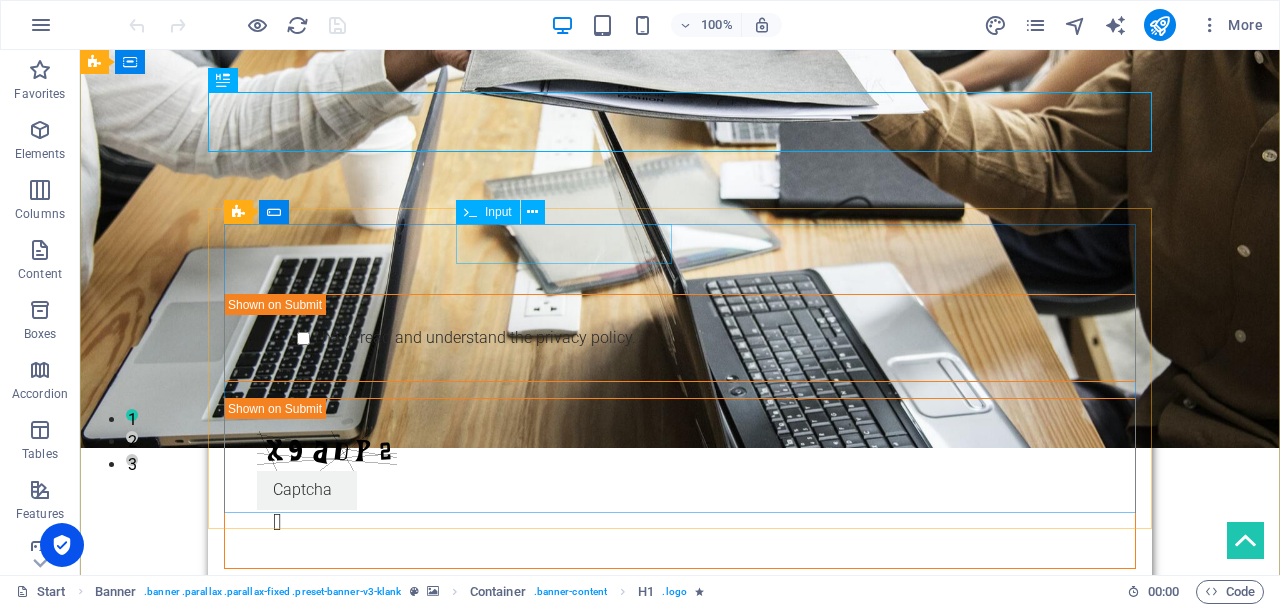 scroll, scrollTop: 104, scrollLeft: 0, axis: vertical 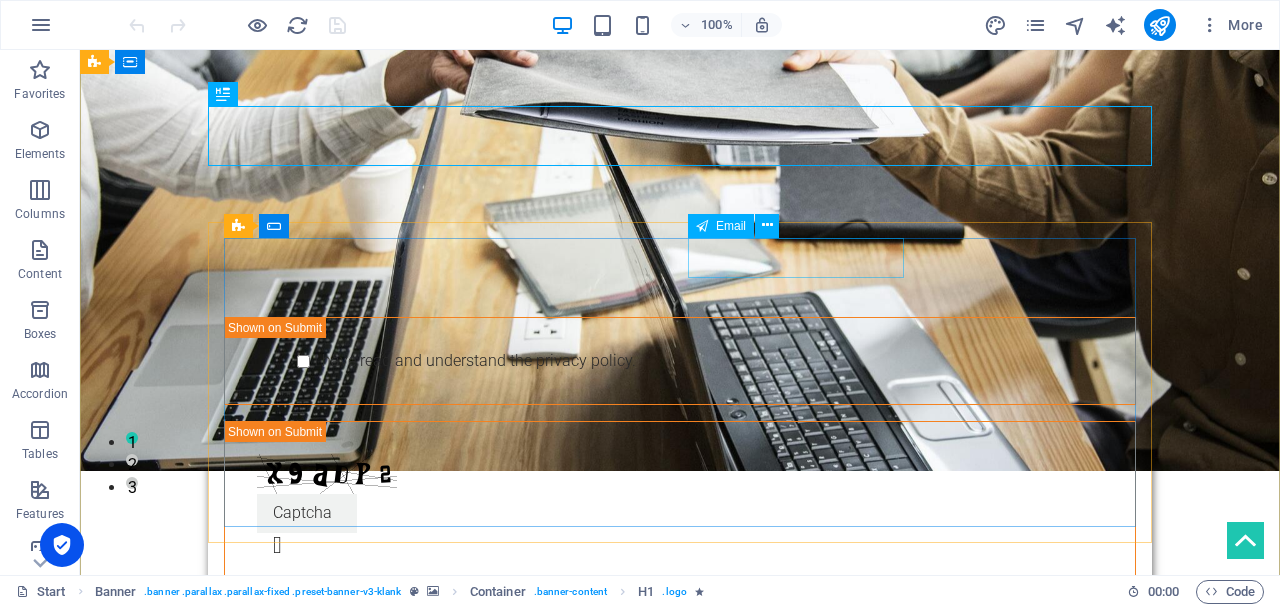 click at bounding box center (796, 282) 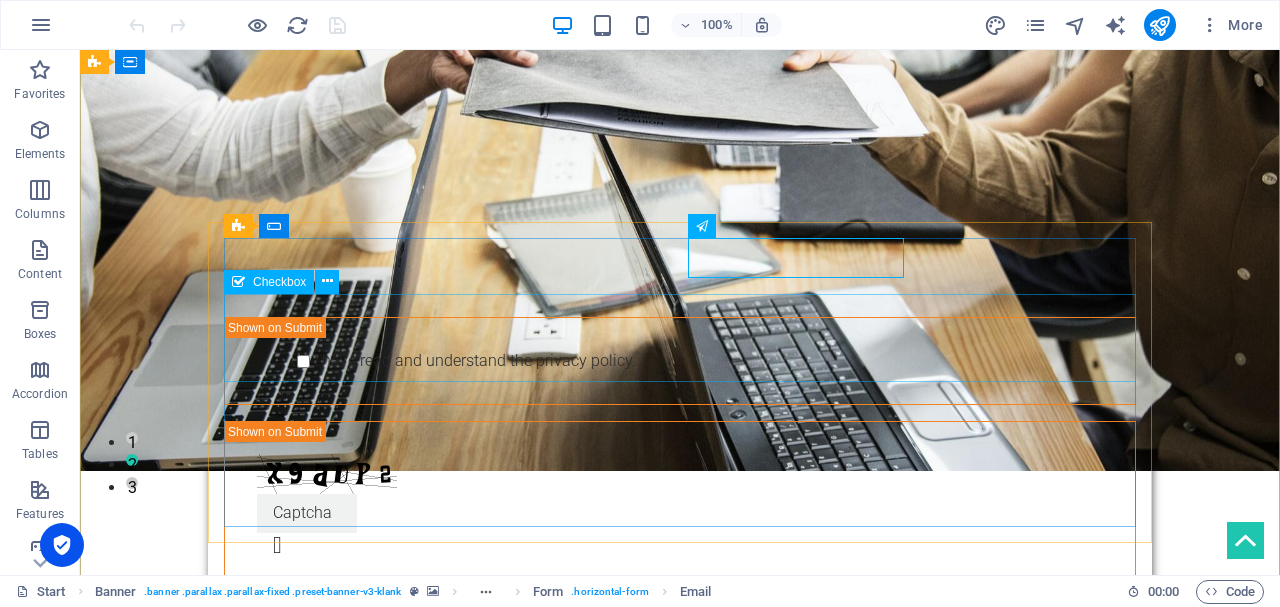 click on "I have read and understand the privacy policy." at bounding box center [680, 361] 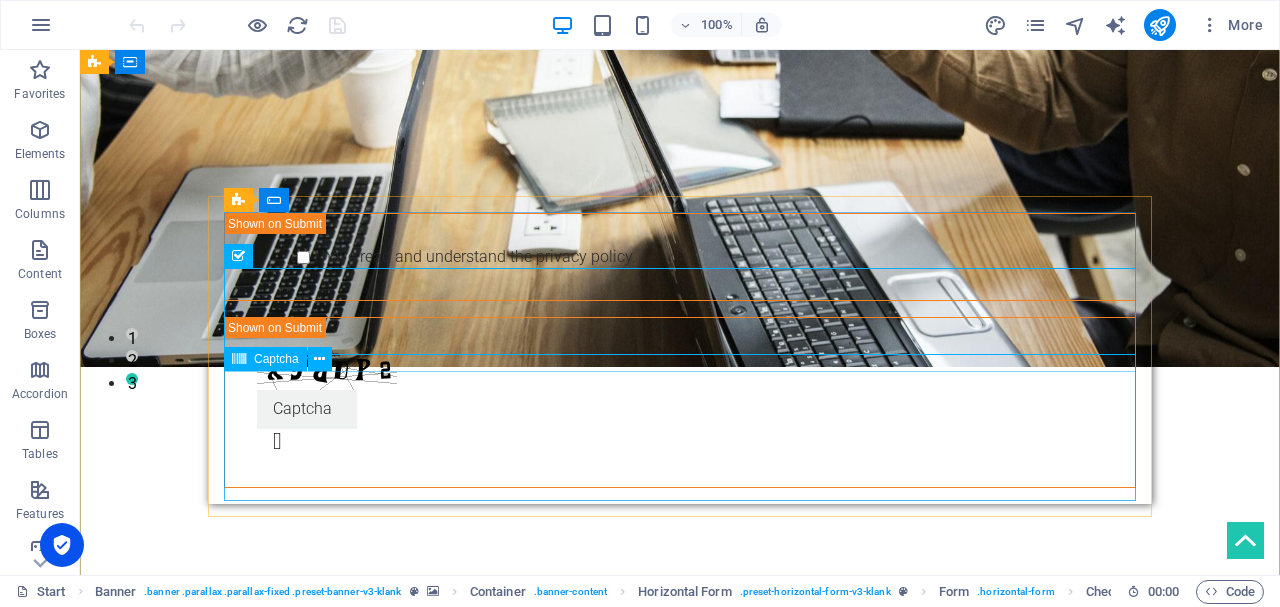 scroll, scrollTop: 0, scrollLeft: 0, axis: both 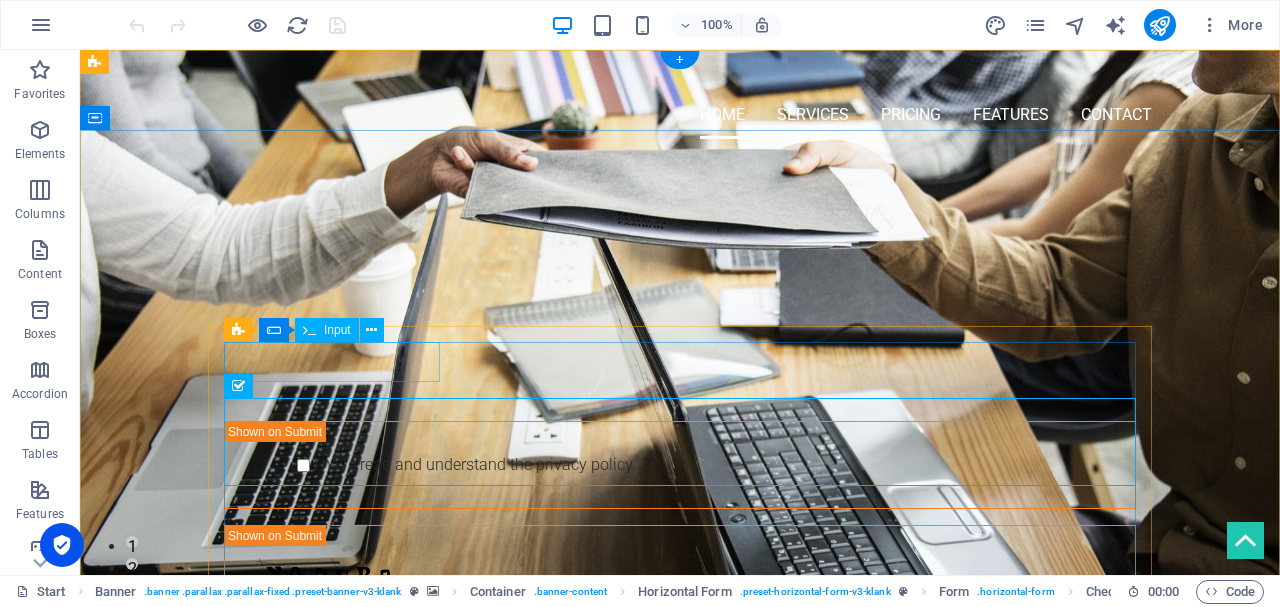 click at bounding box center [332, 386] 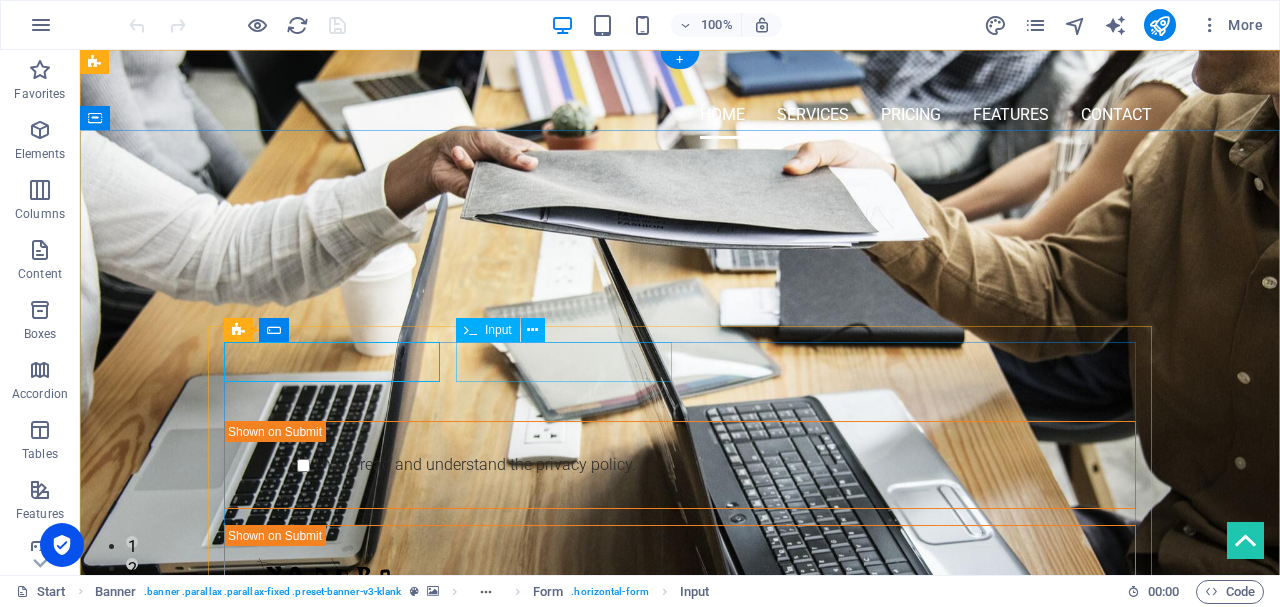 click at bounding box center [564, 386] 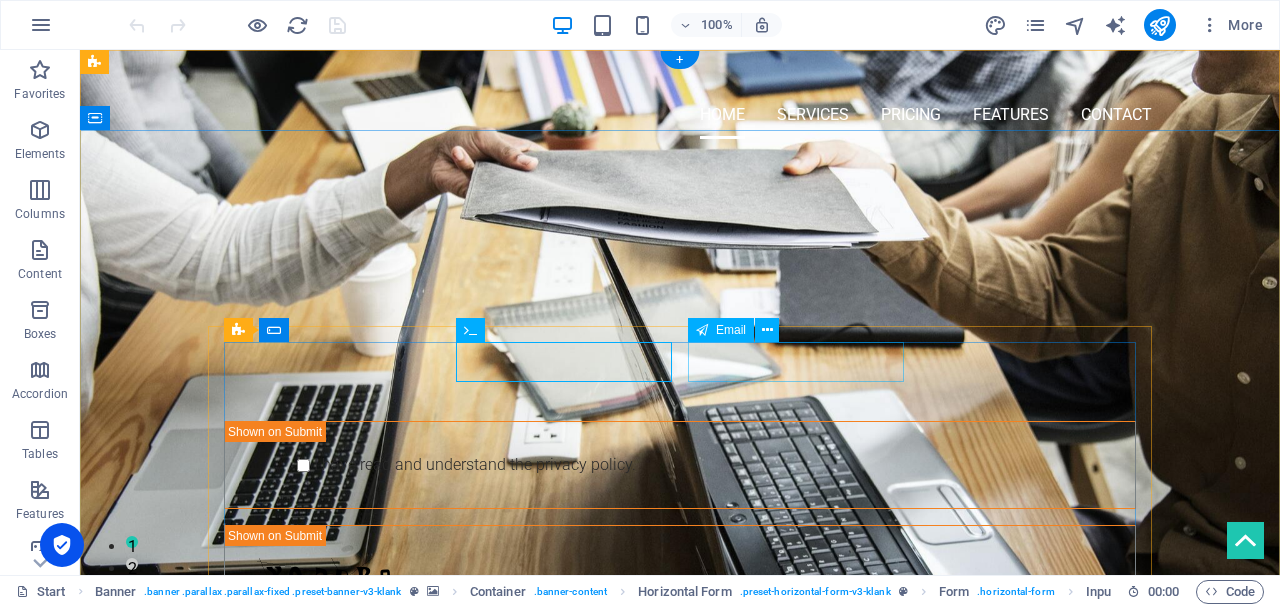 click at bounding box center (796, 386) 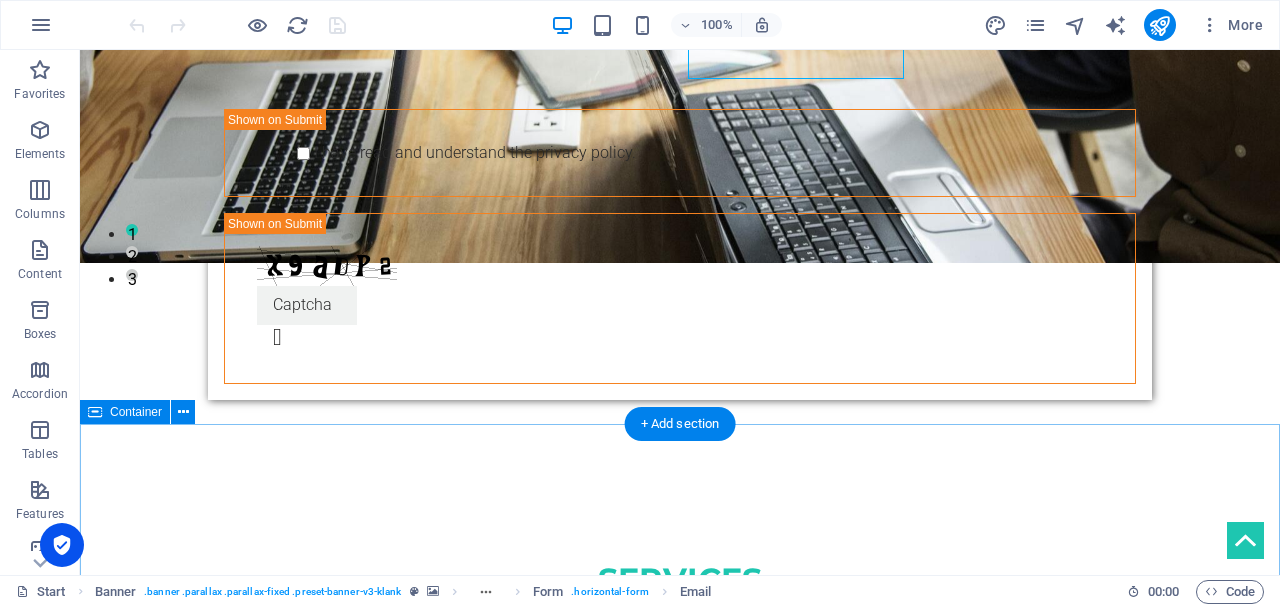 scroll, scrollTop: 0, scrollLeft: 0, axis: both 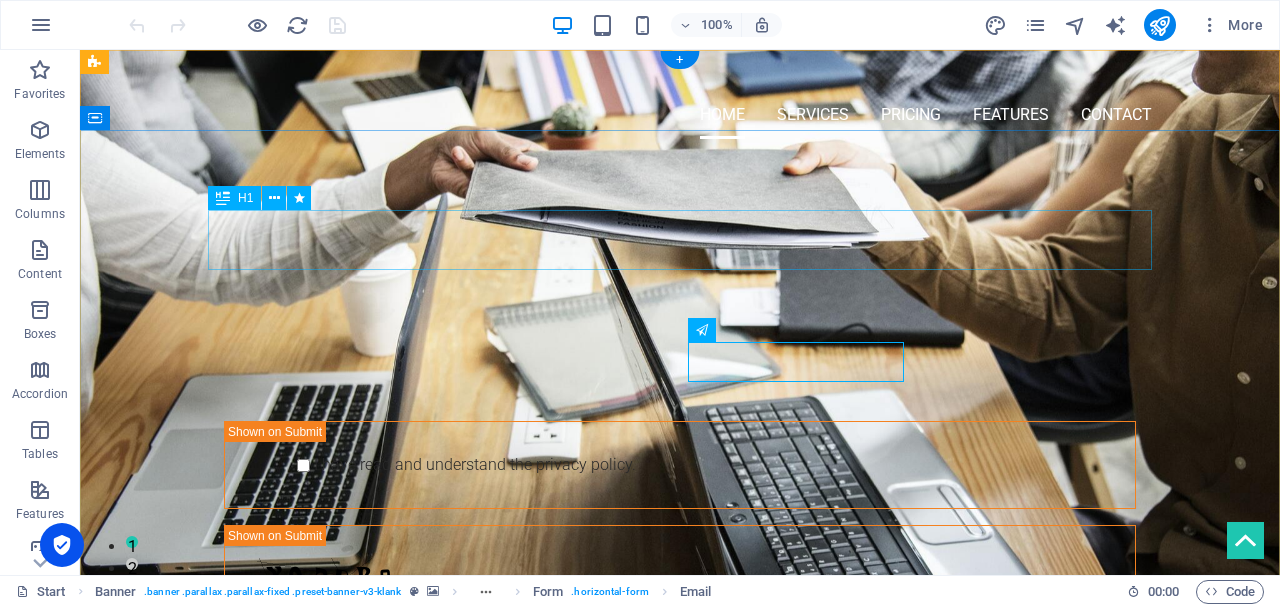 click on "PROFESSIONAL LEAD TOOL" at bounding box center (680, 265) 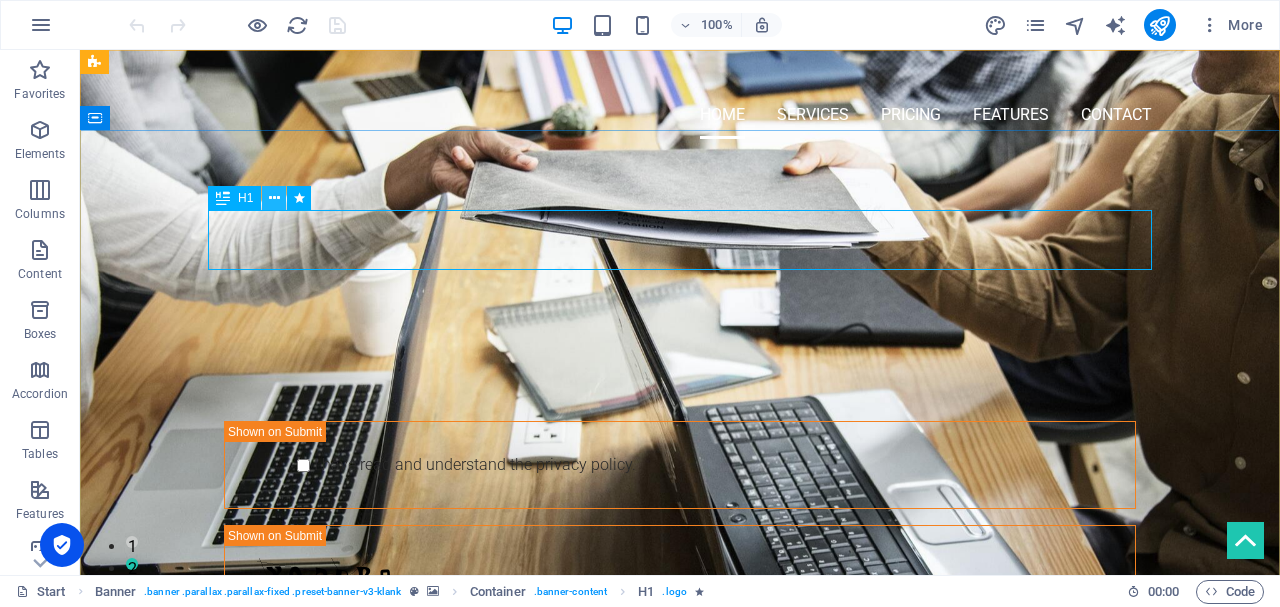 click at bounding box center [274, 198] 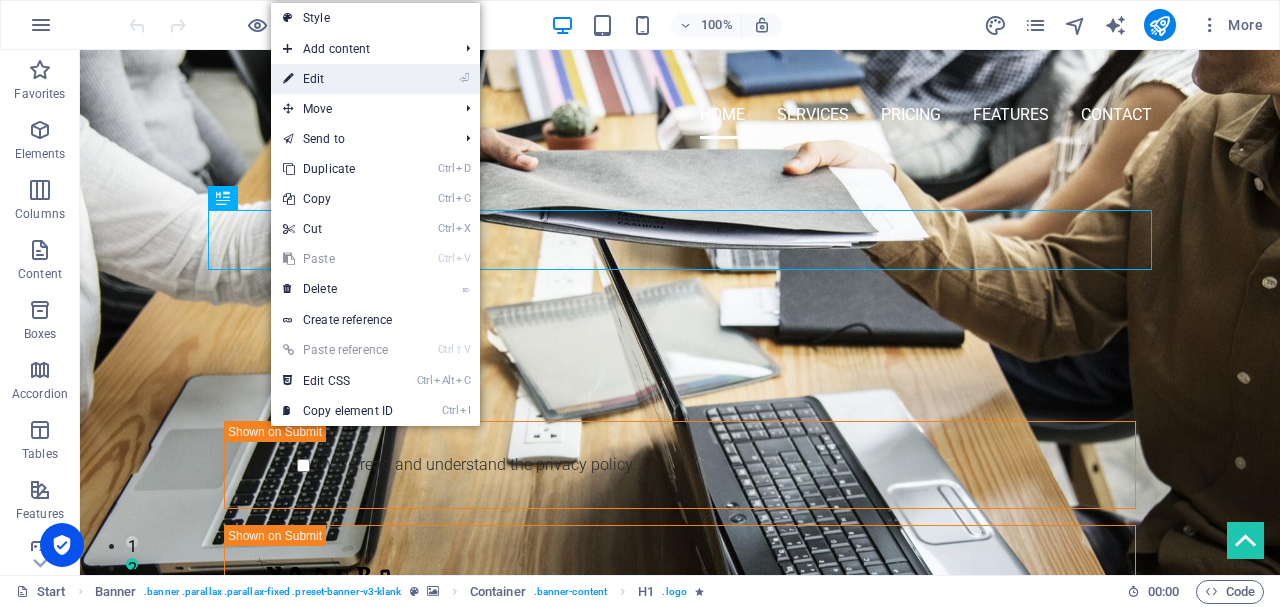 click on "⏎  Edit" at bounding box center (338, 79) 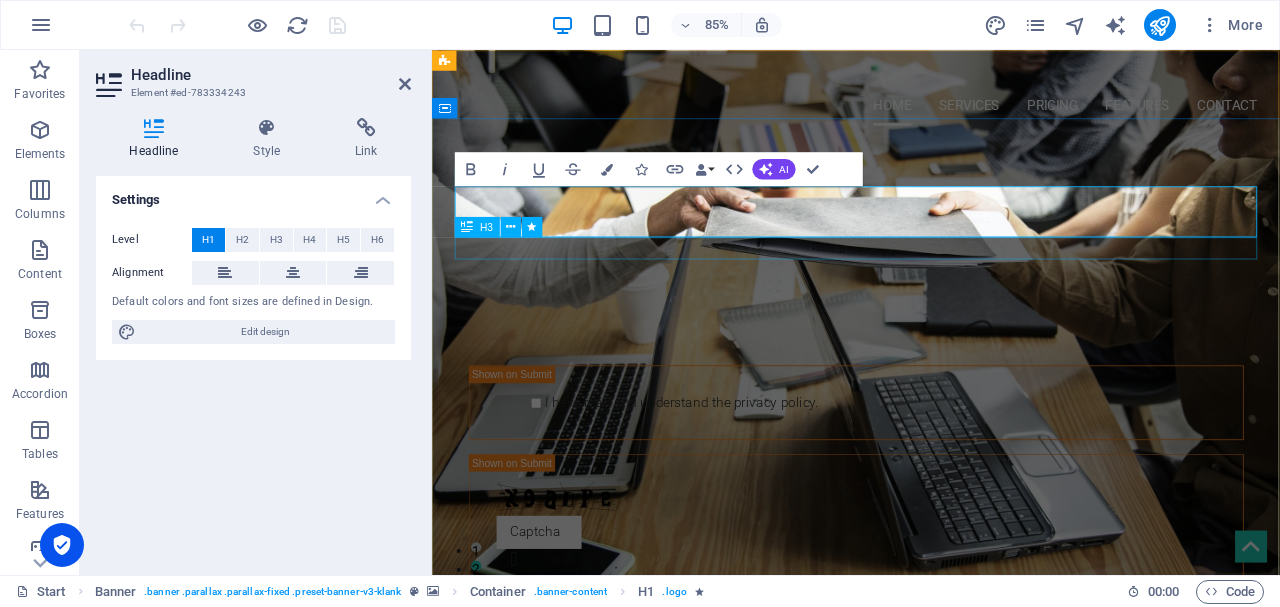 type 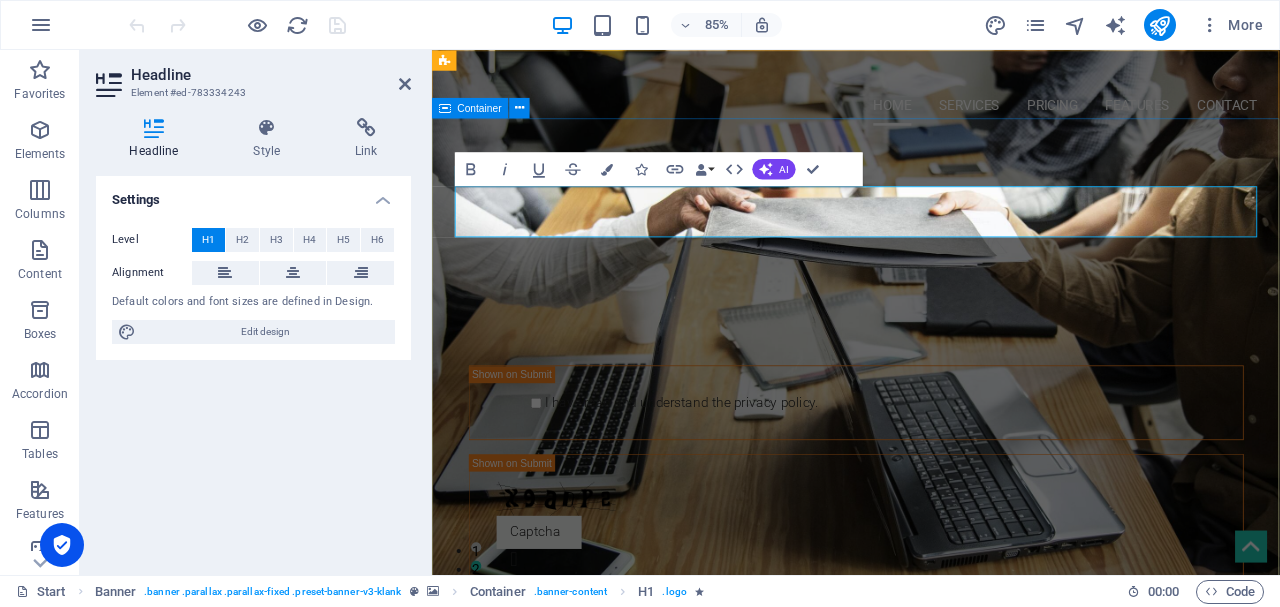 click on "Black knight Concrete Ltd GET STARTED WITH YOUR 10-DAY FREE TRIAL. REGISTER NOW! Submit   I have read and understand the privacy policy. Nicht lesbar? Neu generieren" at bounding box center (931, 474) 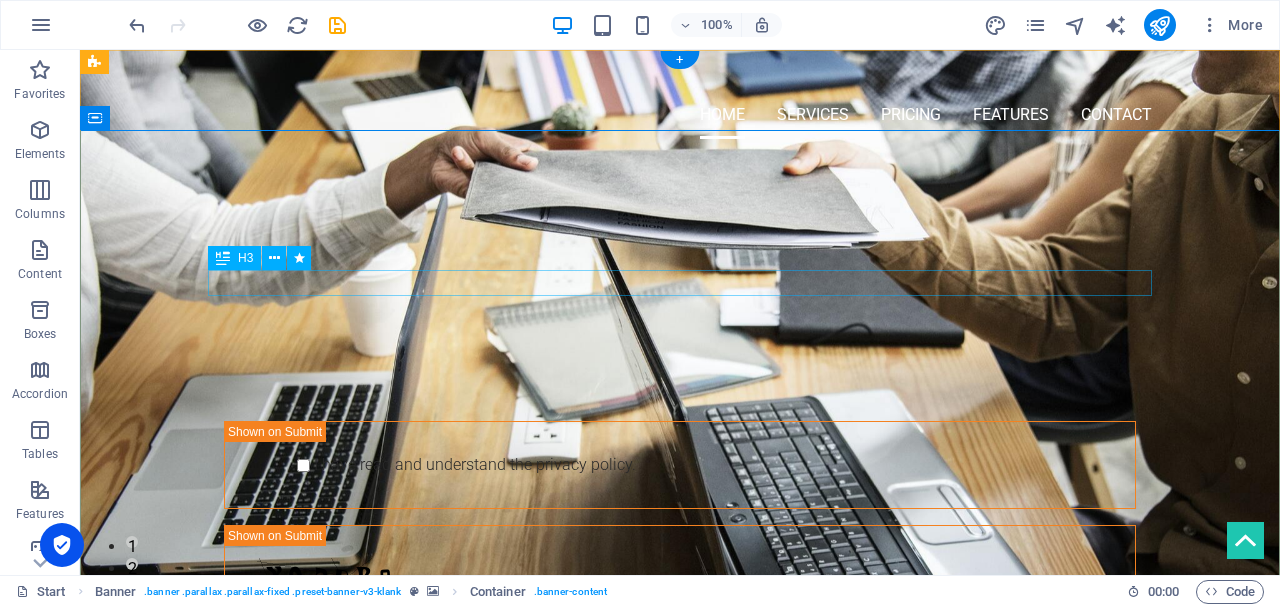 click on "GET STARTED WITH YOUR 10-DAY FREE TRIAL. REGISTER NOW!" at bounding box center [680, 308] 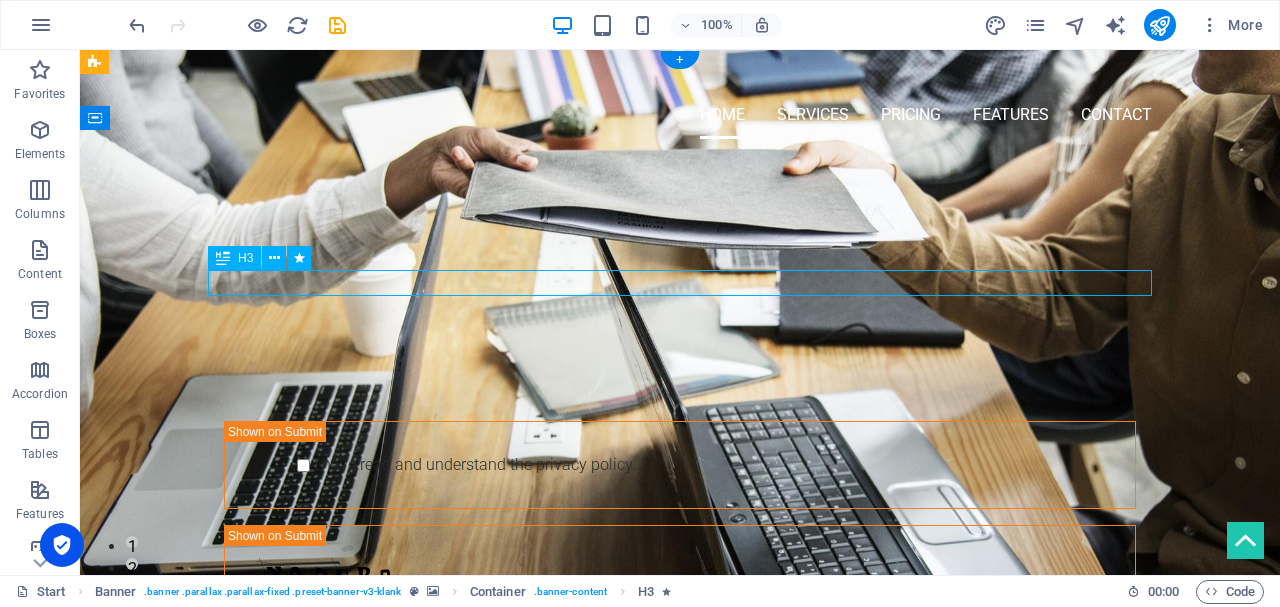 click on "GET STARTED WITH YOUR 10-DAY FREE TRIAL. REGISTER NOW!" at bounding box center (680, 308) 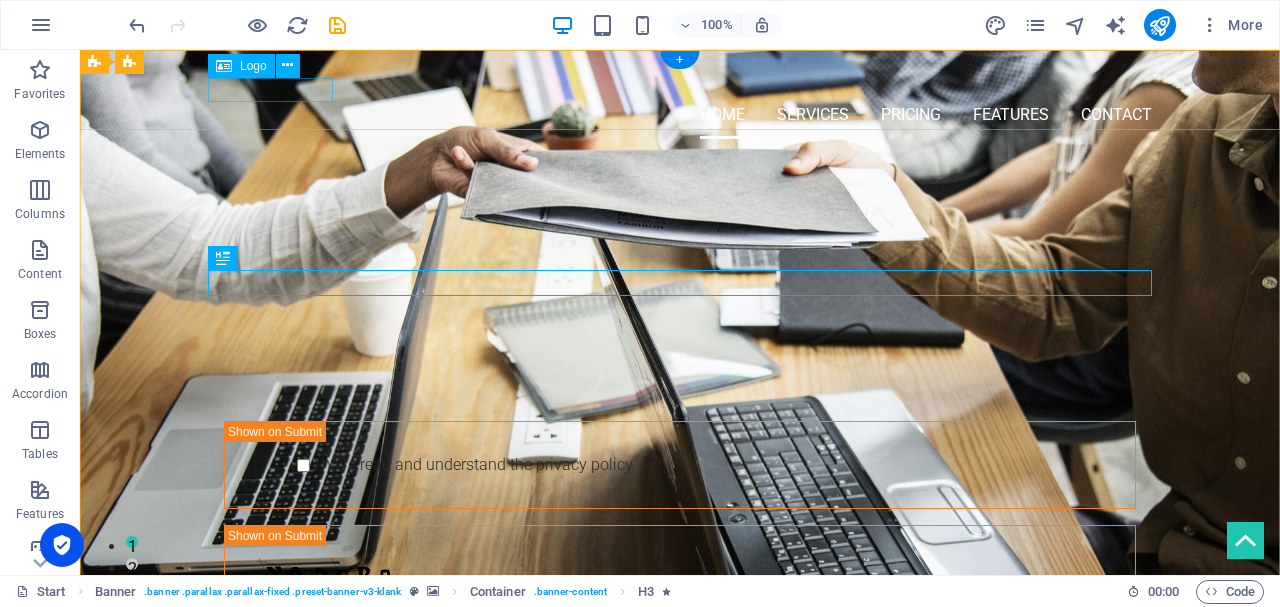 click at bounding box center [680, 78] 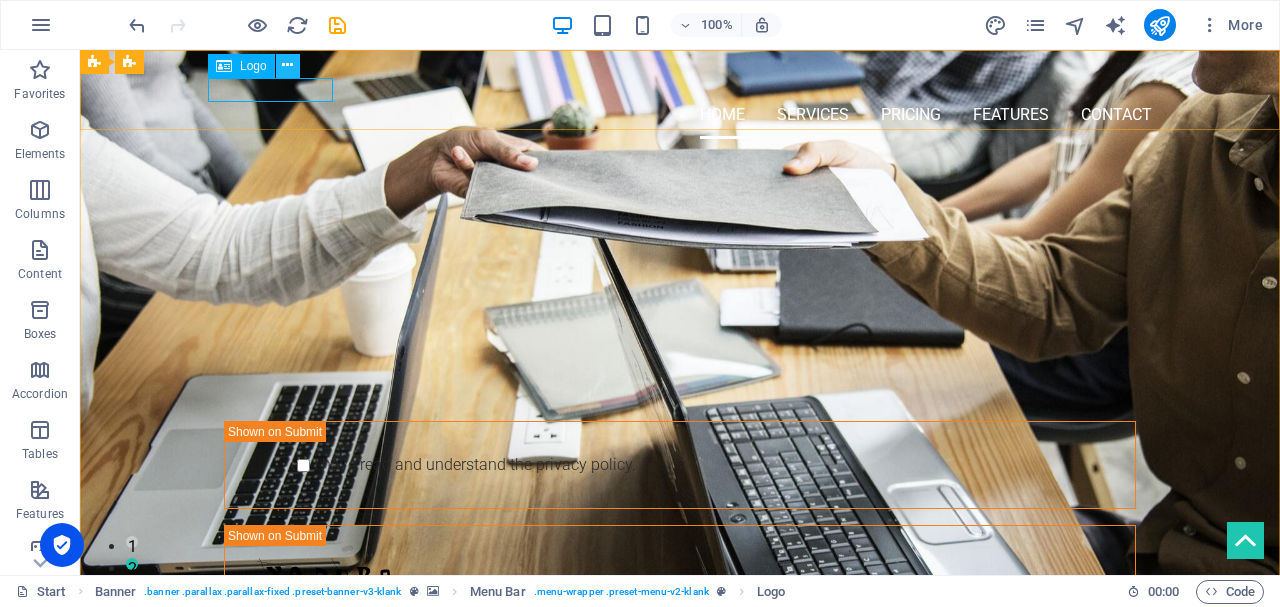 click at bounding box center (287, 65) 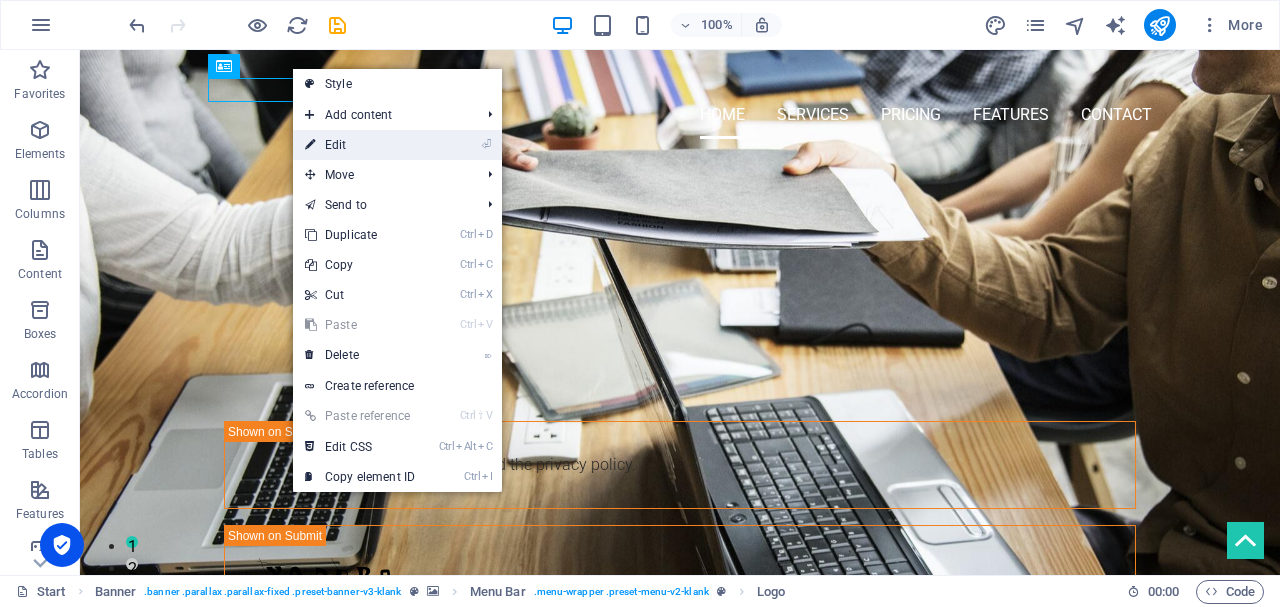 click on "⏎  Edit" at bounding box center [360, 145] 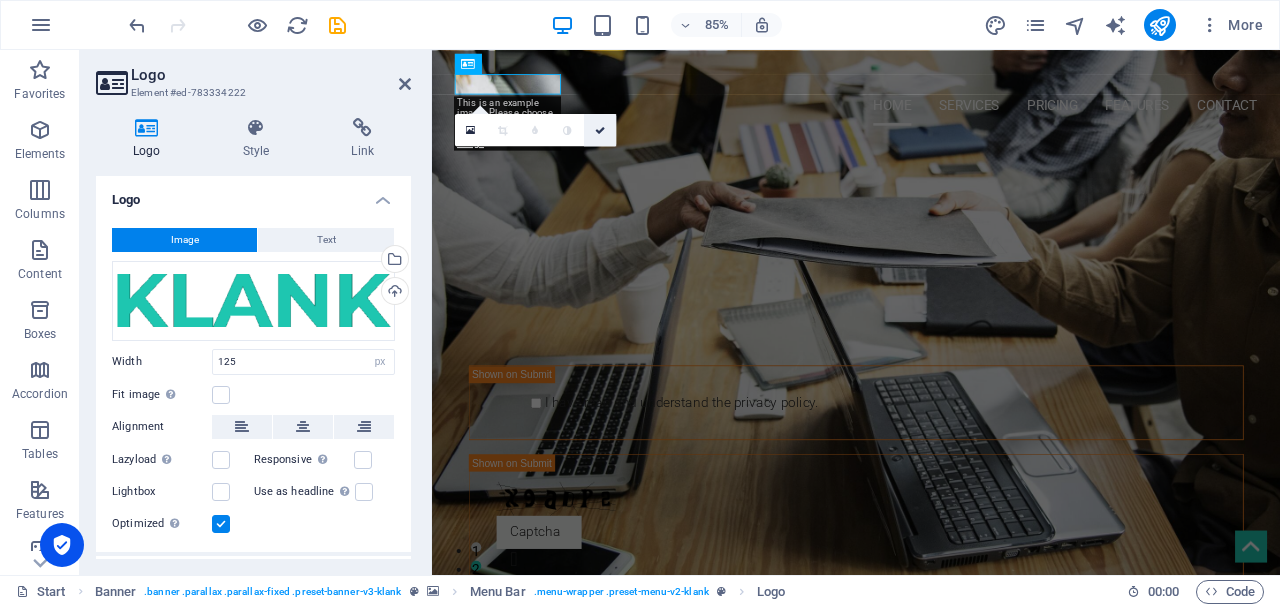 click at bounding box center [600, 130] 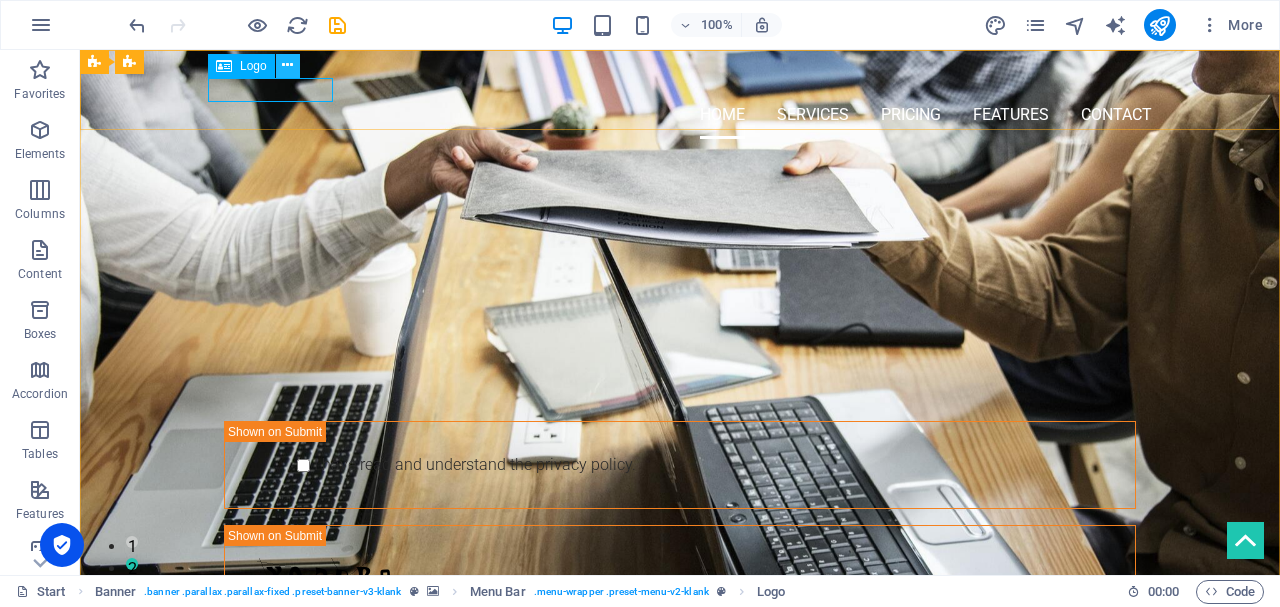 click at bounding box center (287, 65) 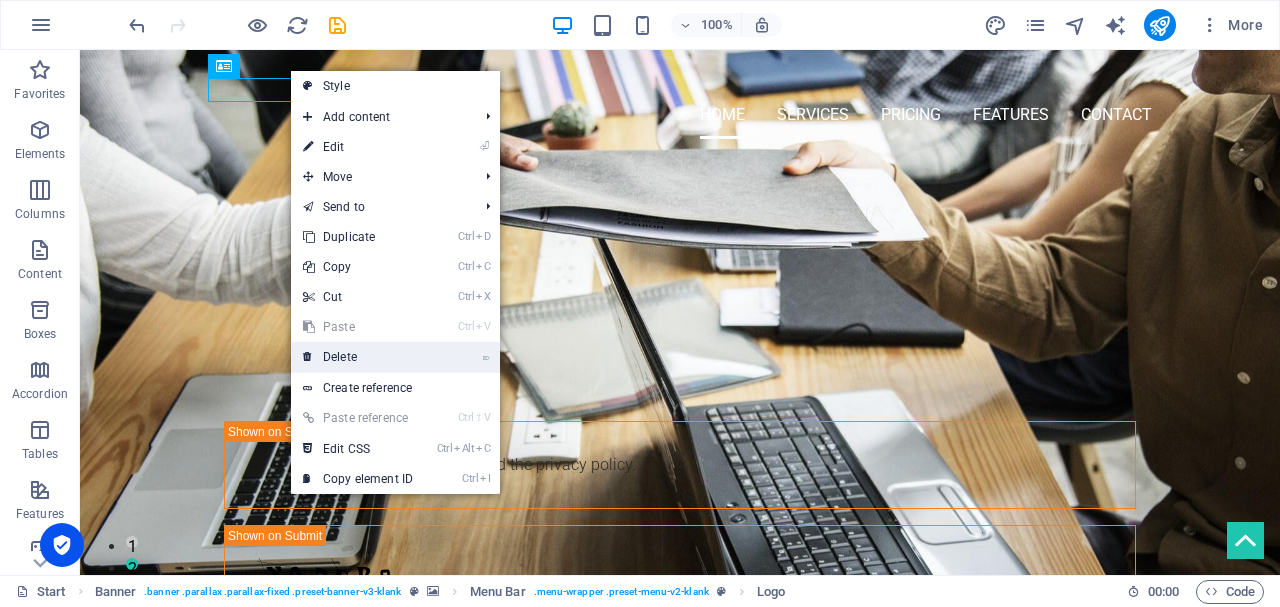 click on "⌦  Delete" at bounding box center (358, 357) 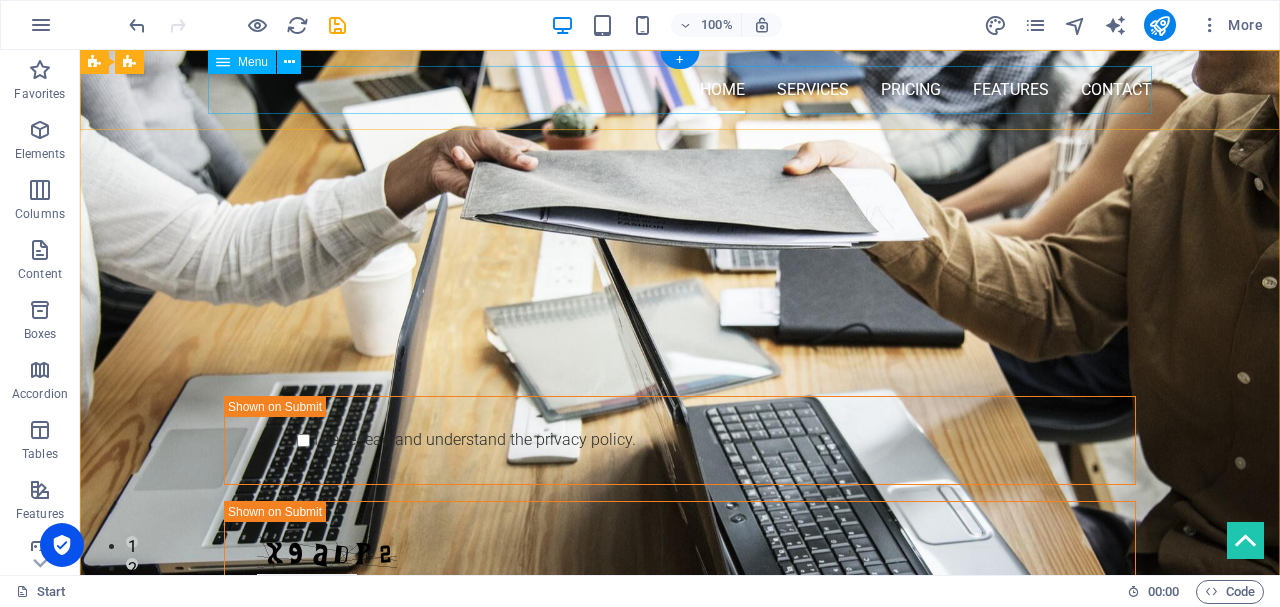 click on "Home Services Pricing Features Contact" at bounding box center (680, 90) 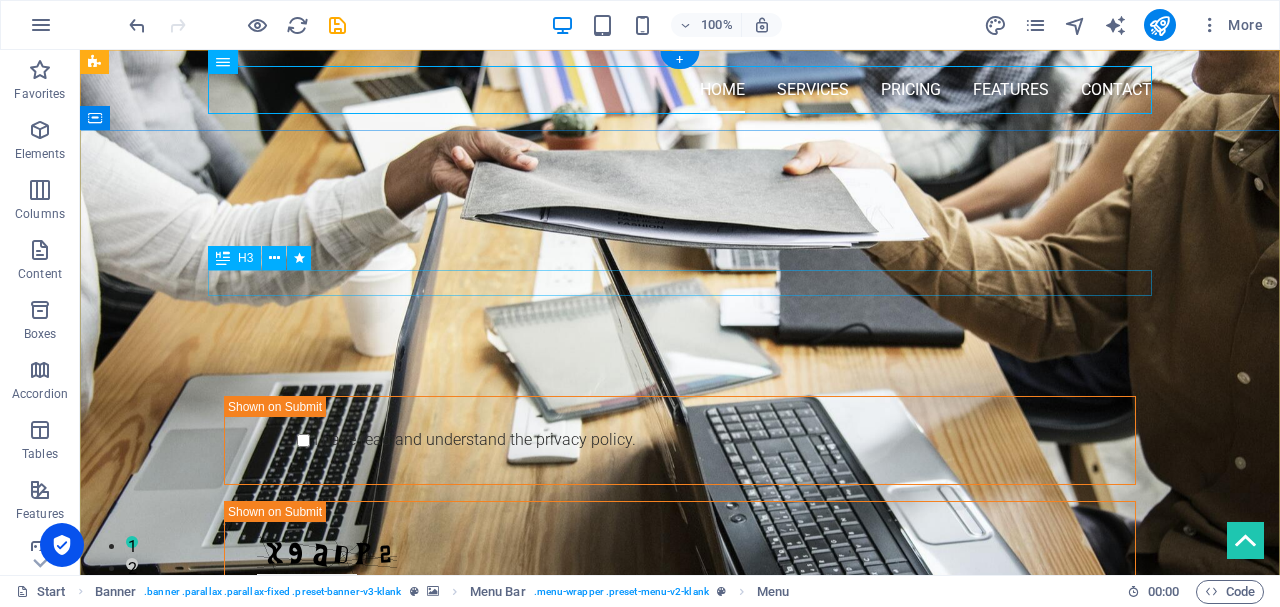 click on "GET STARTED WITH YOUR 10-DAY FREE TRIAL. REGISTER NOW!" at bounding box center [680, 283] 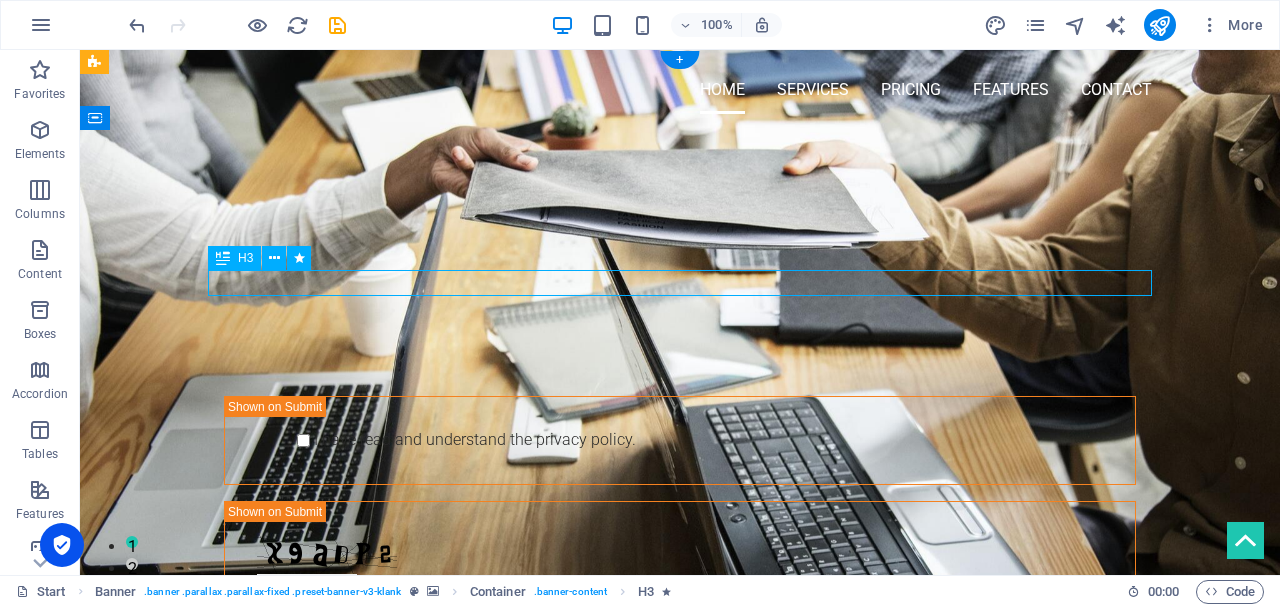 click on "GET STARTED WITH YOUR 10-DAY FREE TRIAL. REGISTER NOW!" at bounding box center [680, 283] 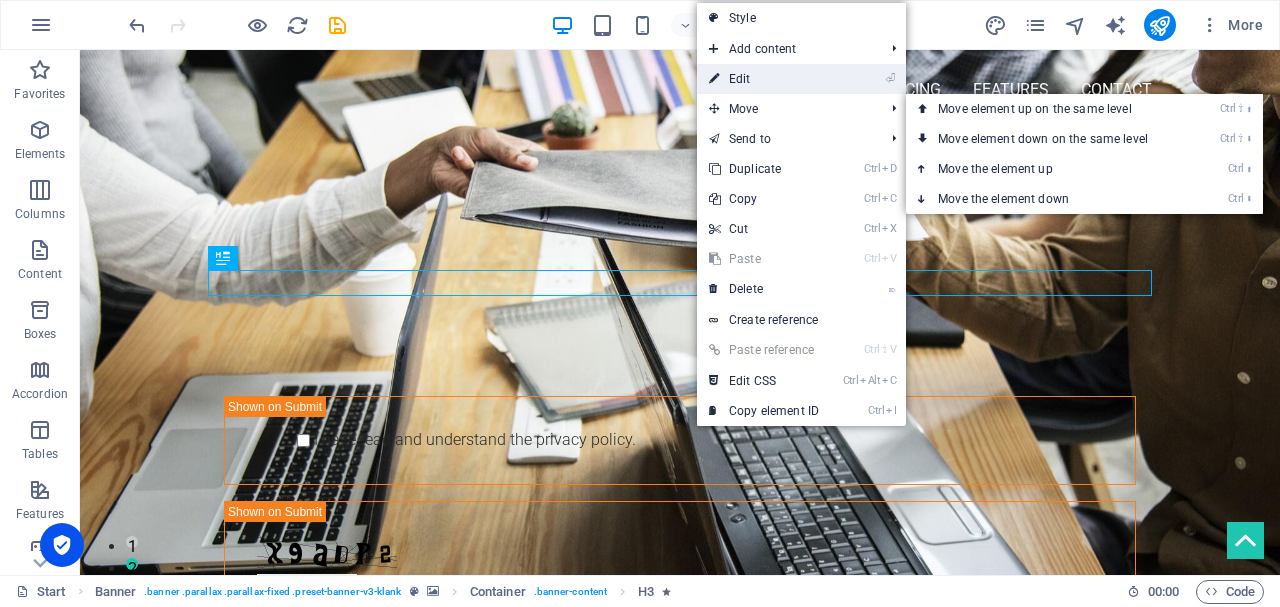 click on "⏎  Edit" at bounding box center (764, 79) 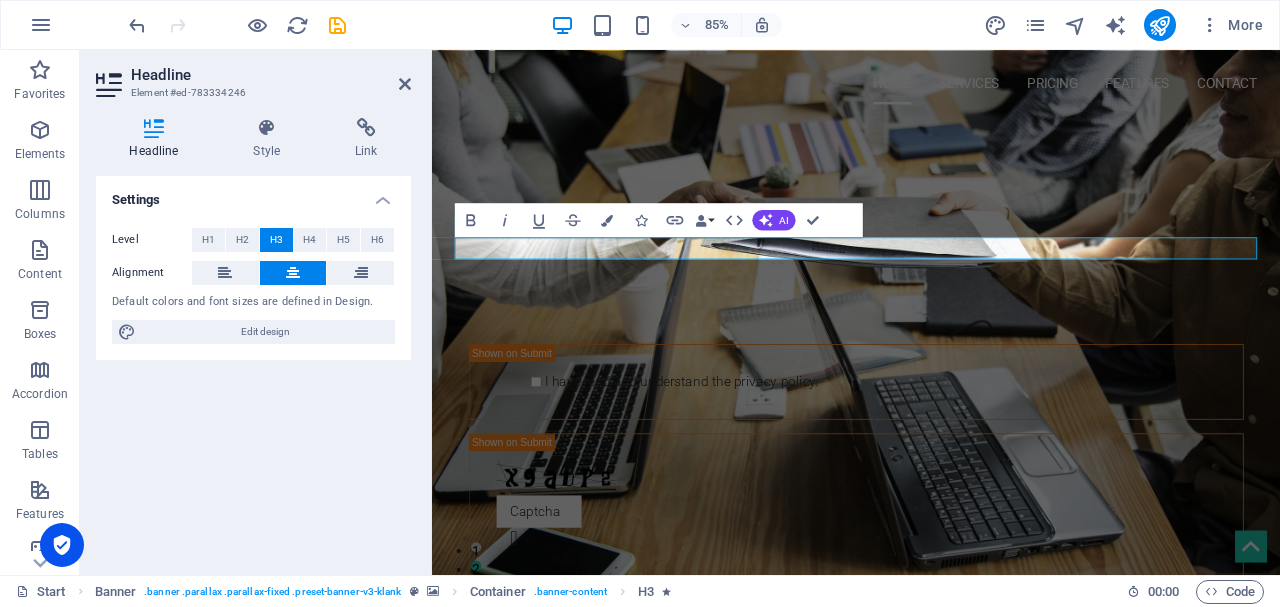 type 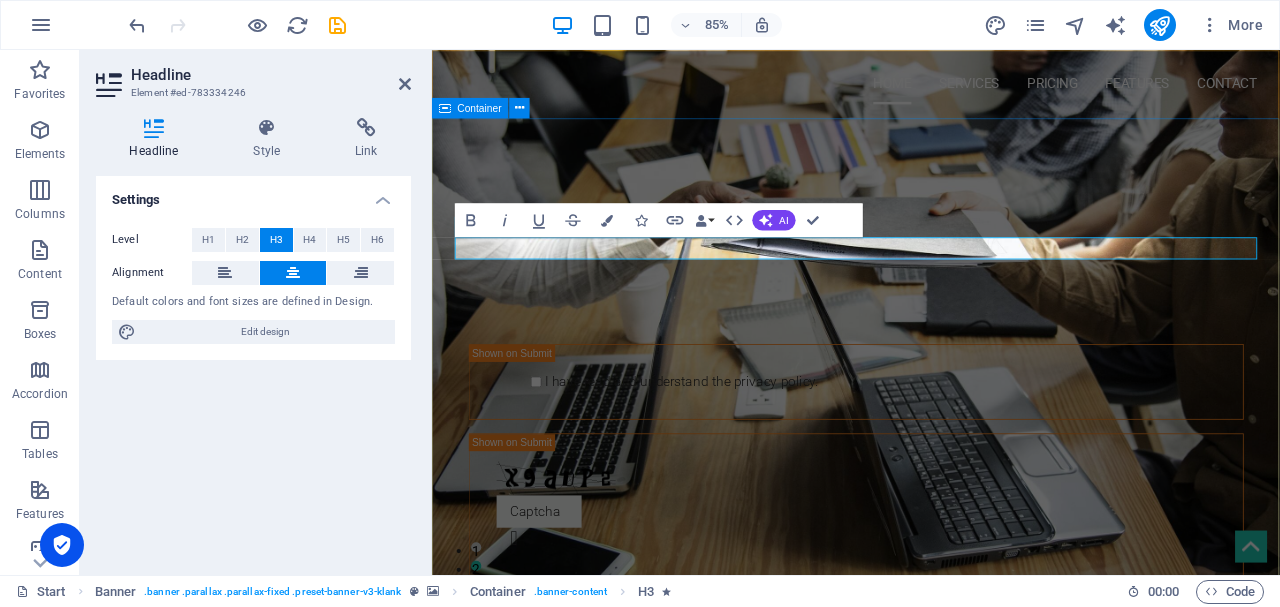 click on "Black knight Concrete Ltd ​ Submit   I have read and understand the privacy policy. Nicht lesbar? Neu generieren" at bounding box center (931, 449) 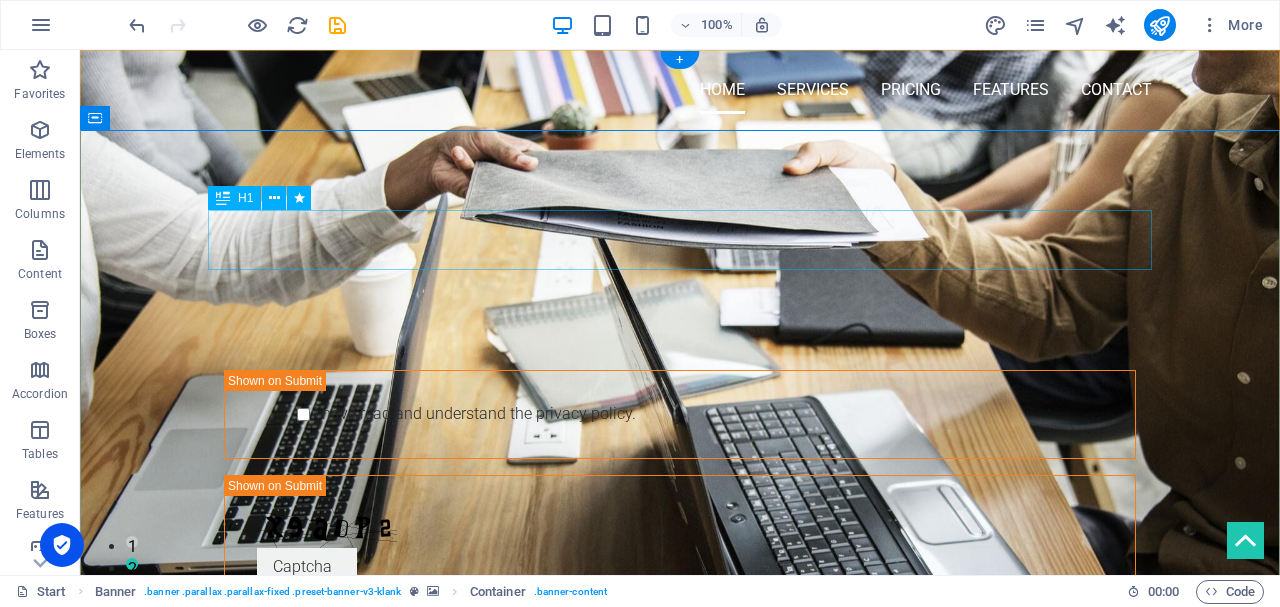click on "Black knight Concrete Ltd" at bounding box center [680, 240] 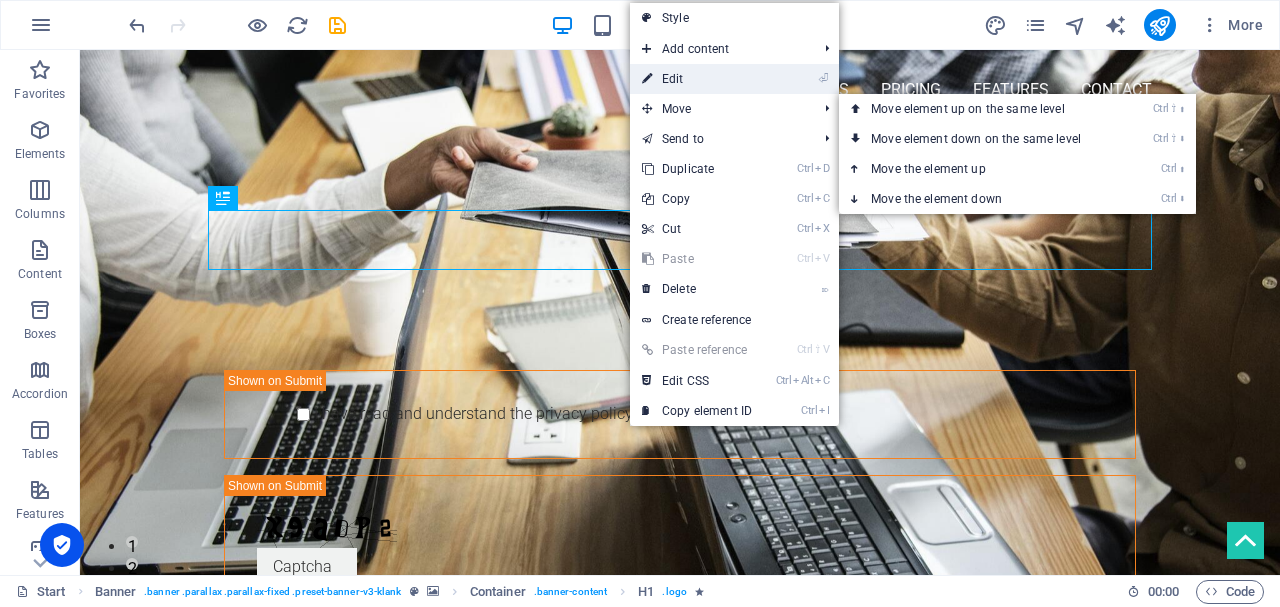 click on "⏎  Edit" at bounding box center (697, 79) 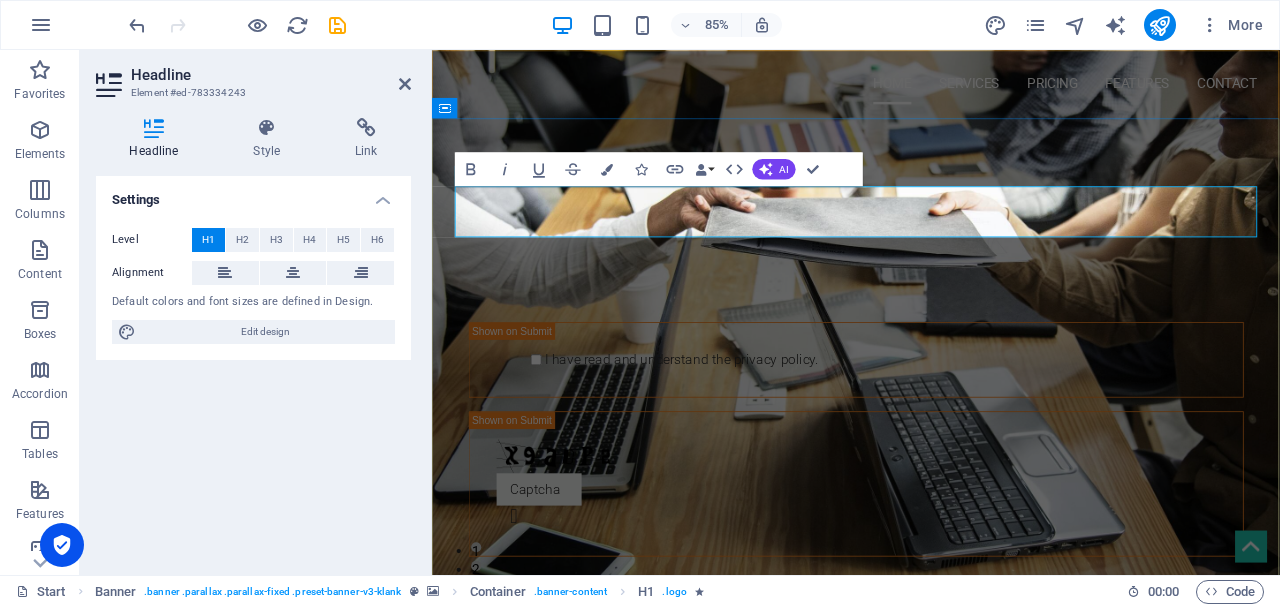 click on "Black knight Concrete Ltd" at bounding box center [931, 240] 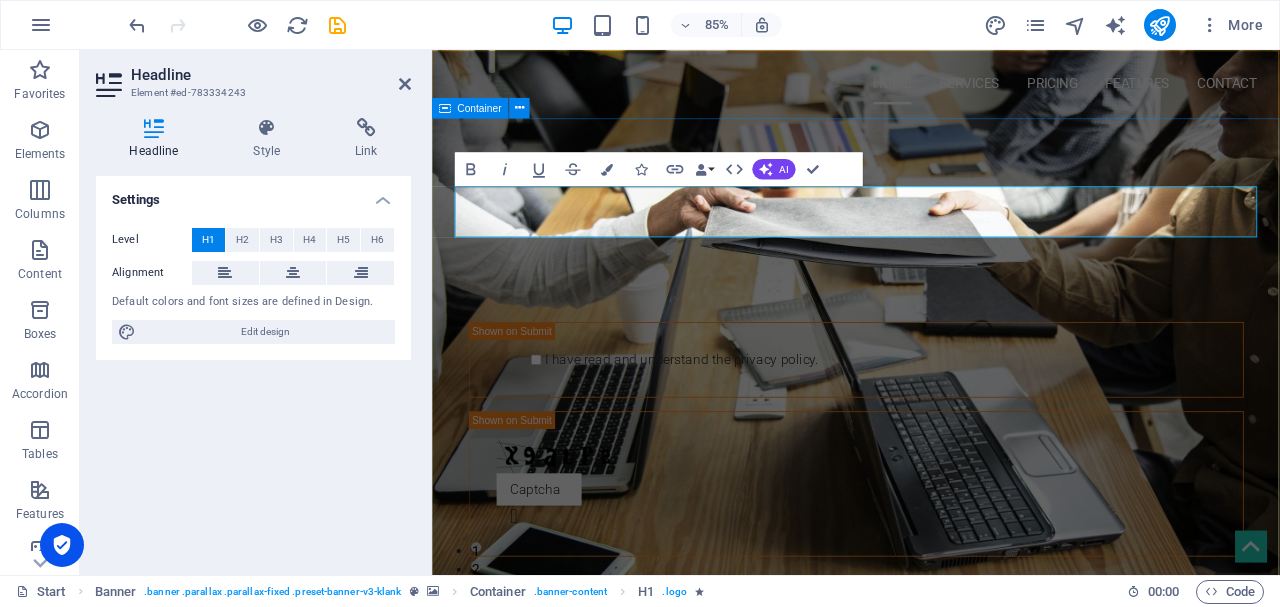 click on "Black knight Concrete Submit   I have read and understand the privacy policy. Nicht lesbar? Neu generieren" at bounding box center [931, 436] 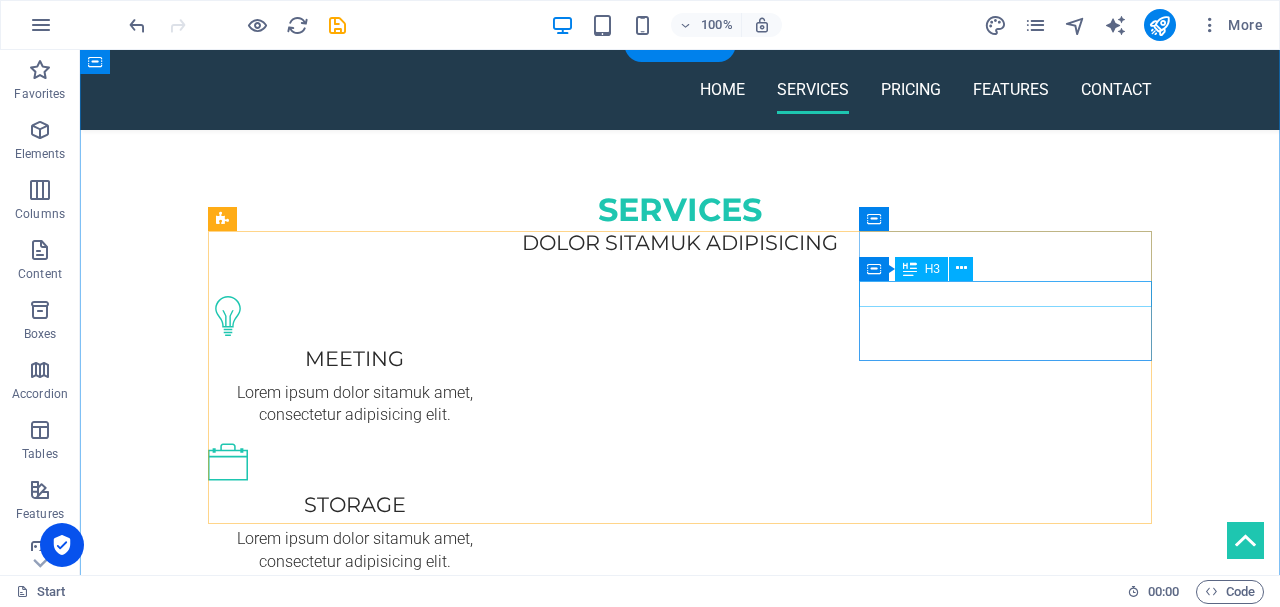 scroll, scrollTop: 624, scrollLeft: 0, axis: vertical 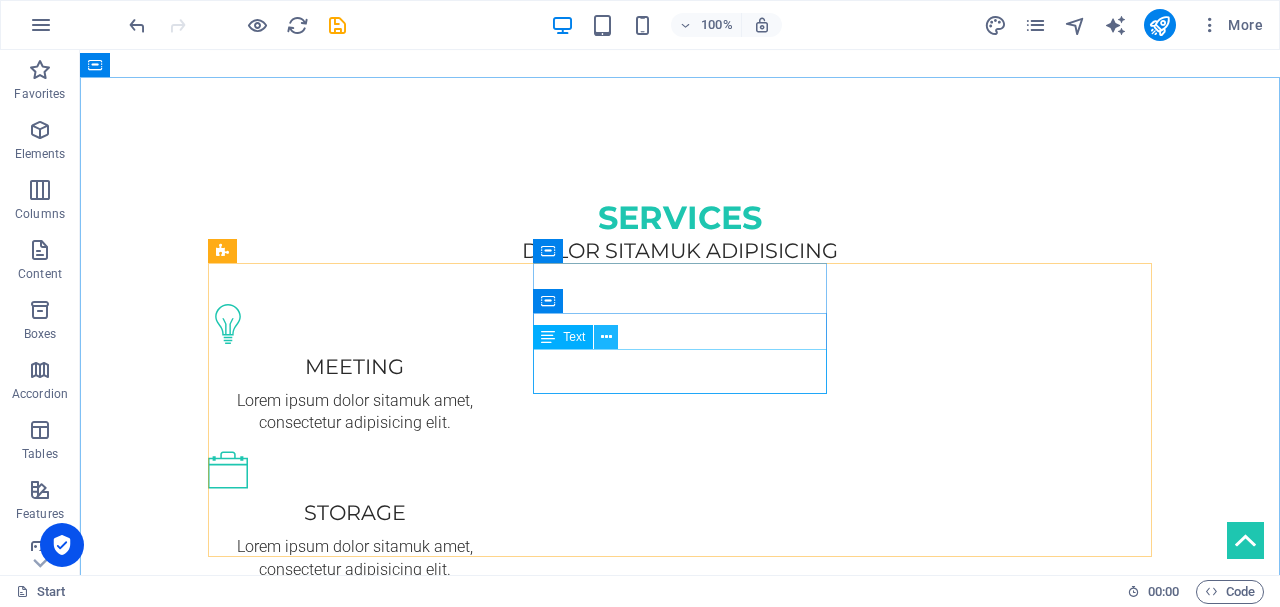 click at bounding box center [606, 337] 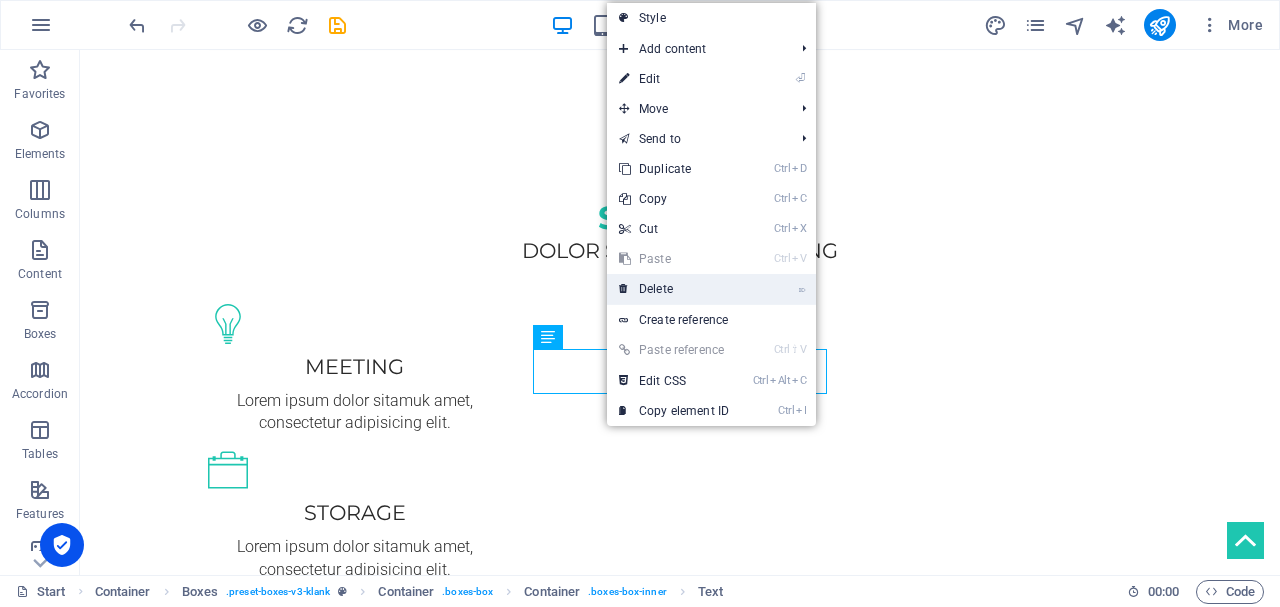 click on "⌦  Delete" at bounding box center [674, 289] 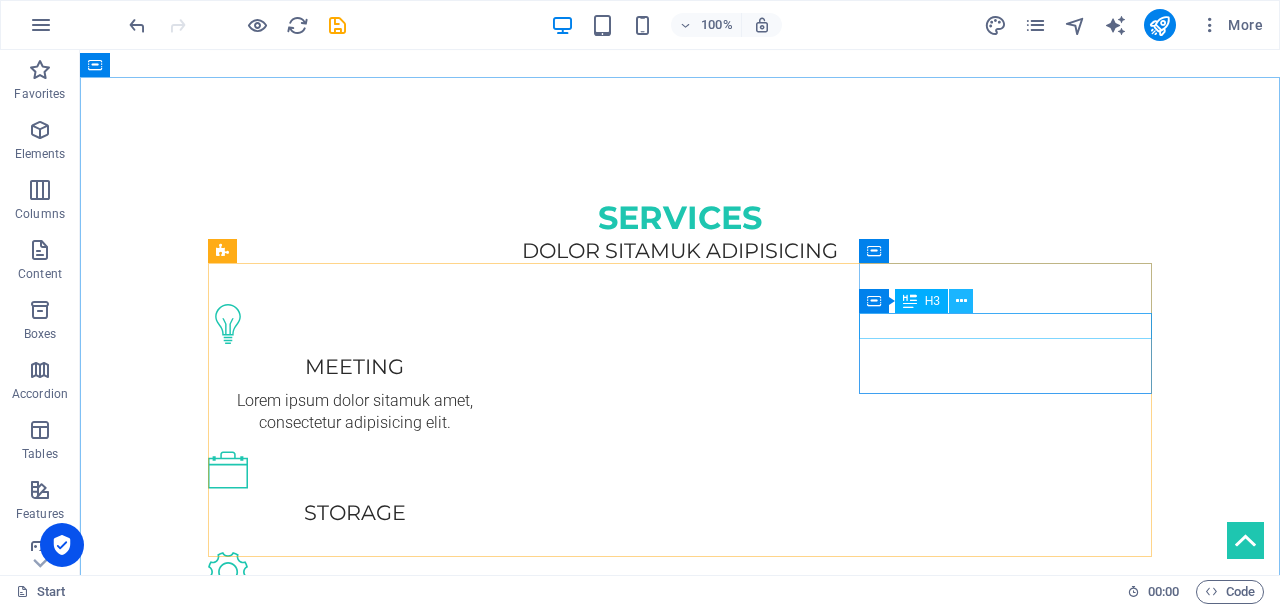 click at bounding box center (961, 301) 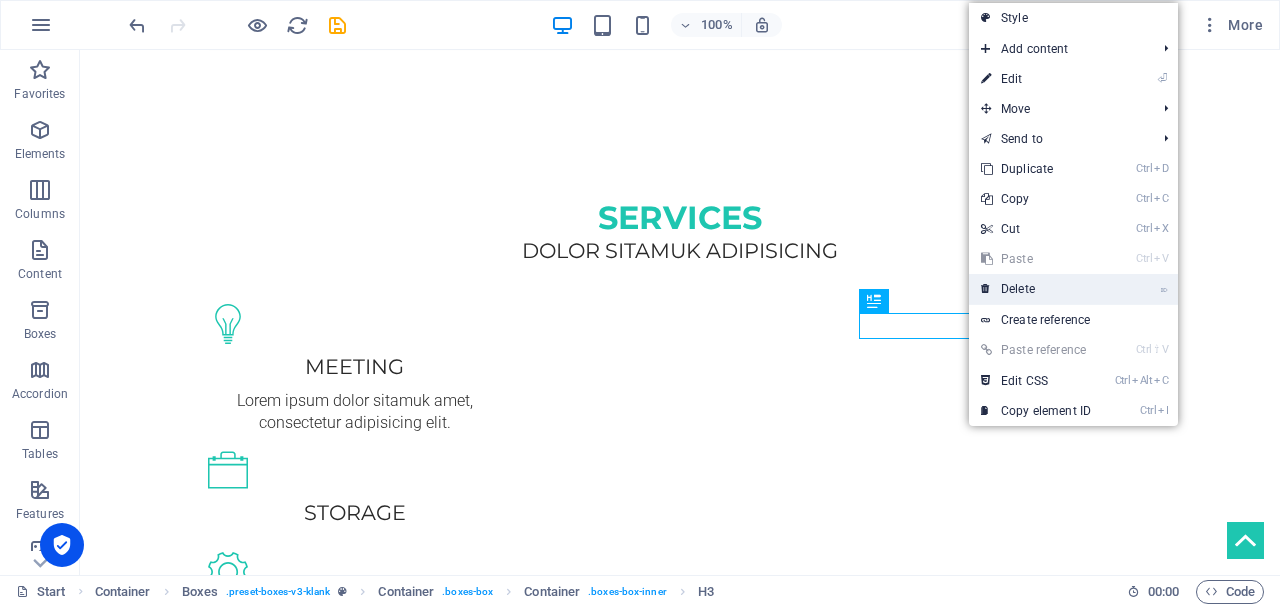 click on "⌦  Delete" at bounding box center [1036, 289] 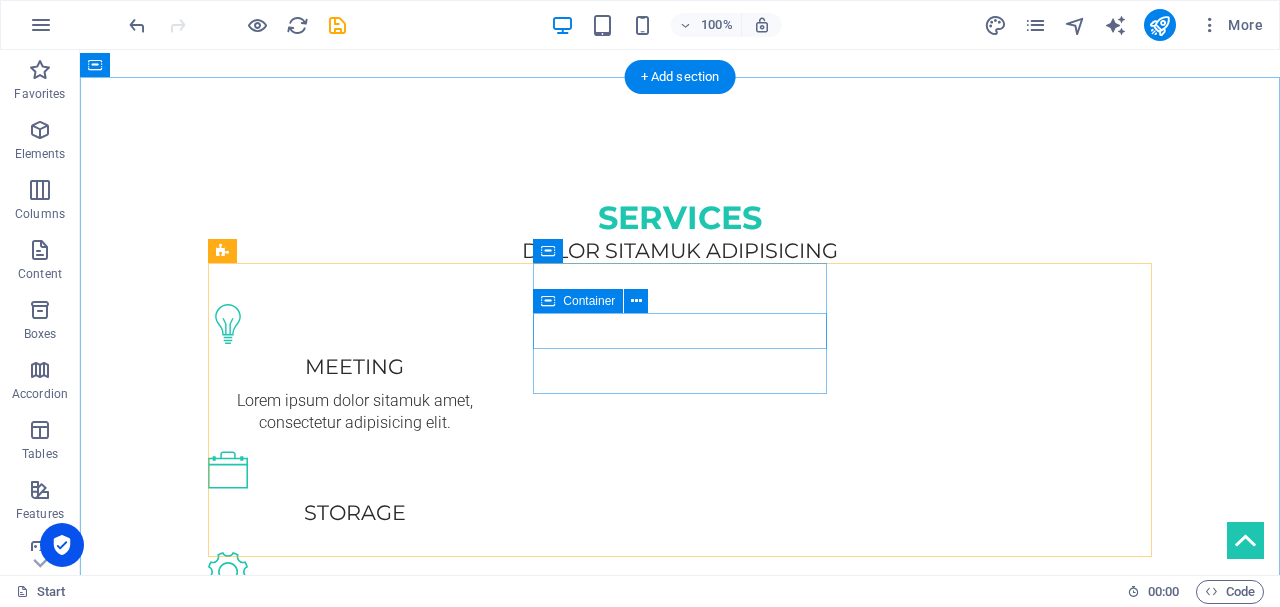 click on "STORAGE" at bounding box center [354, 513] 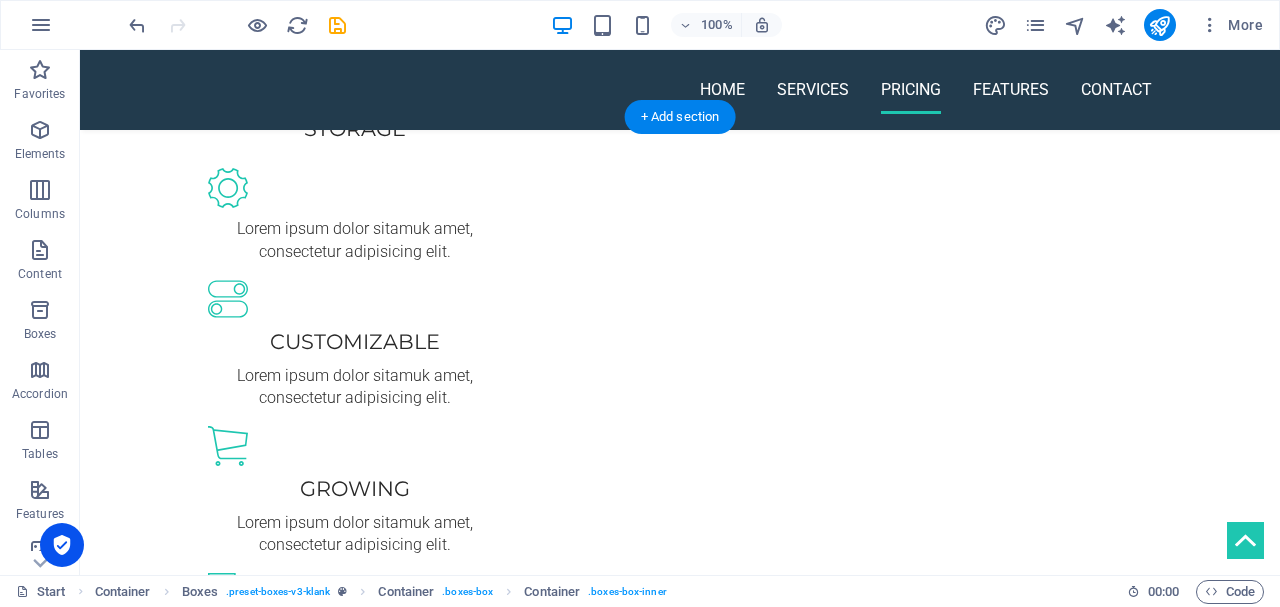 scroll, scrollTop: 1144, scrollLeft: 0, axis: vertical 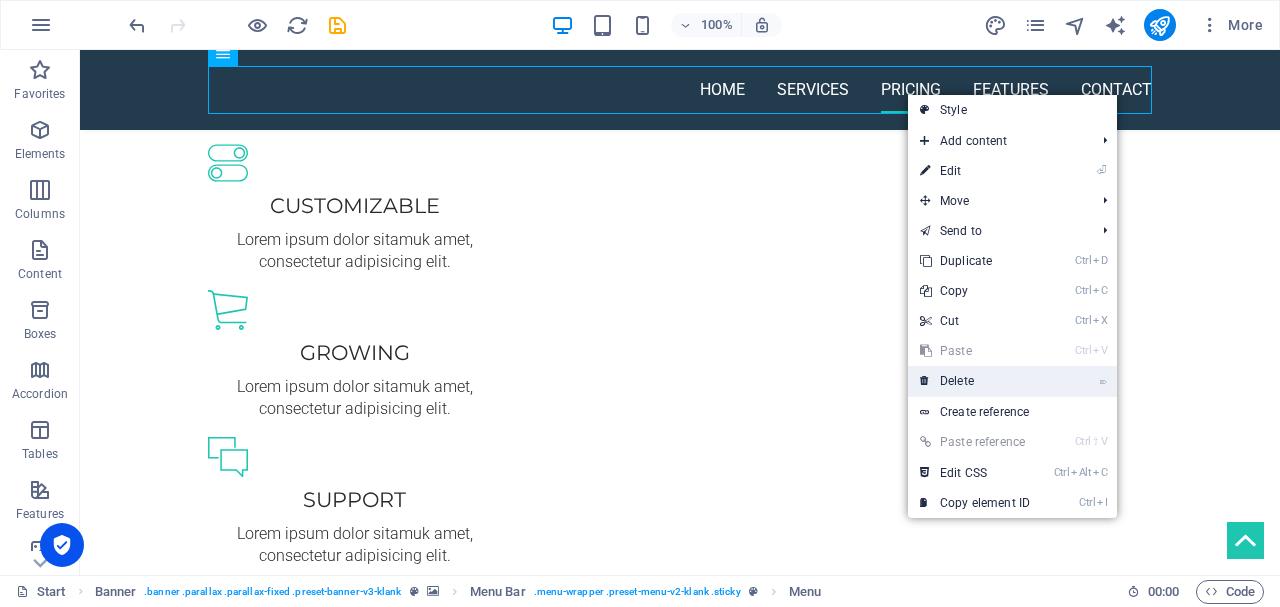 click on "⌦  Delete" at bounding box center [975, 381] 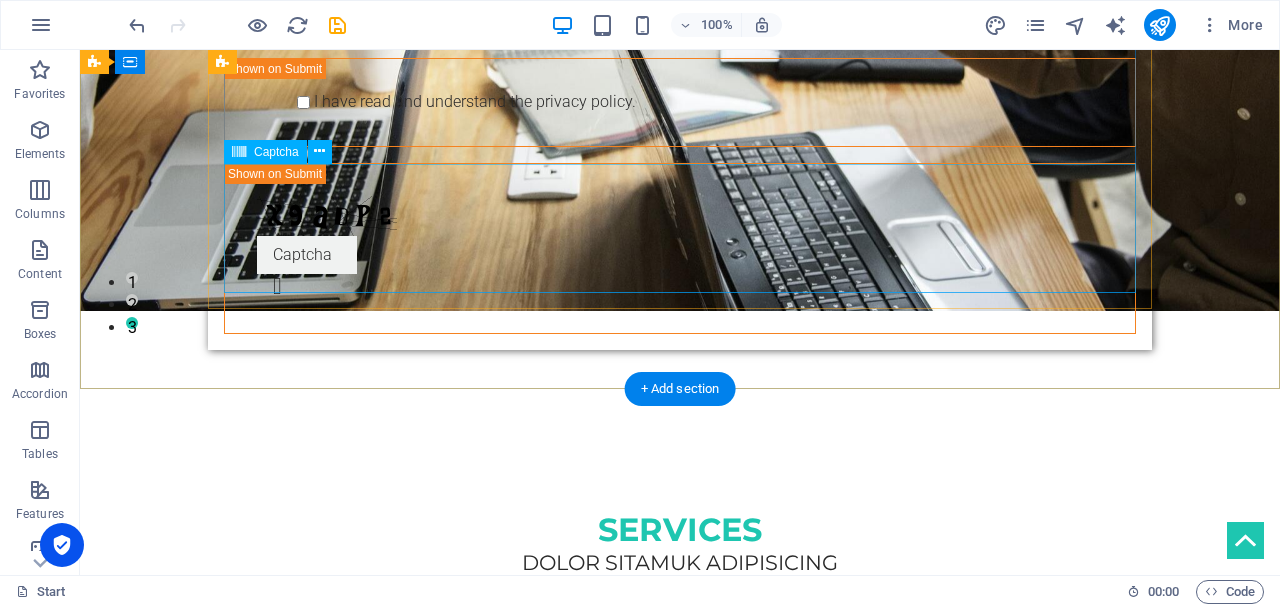 scroll, scrollTop: 0, scrollLeft: 0, axis: both 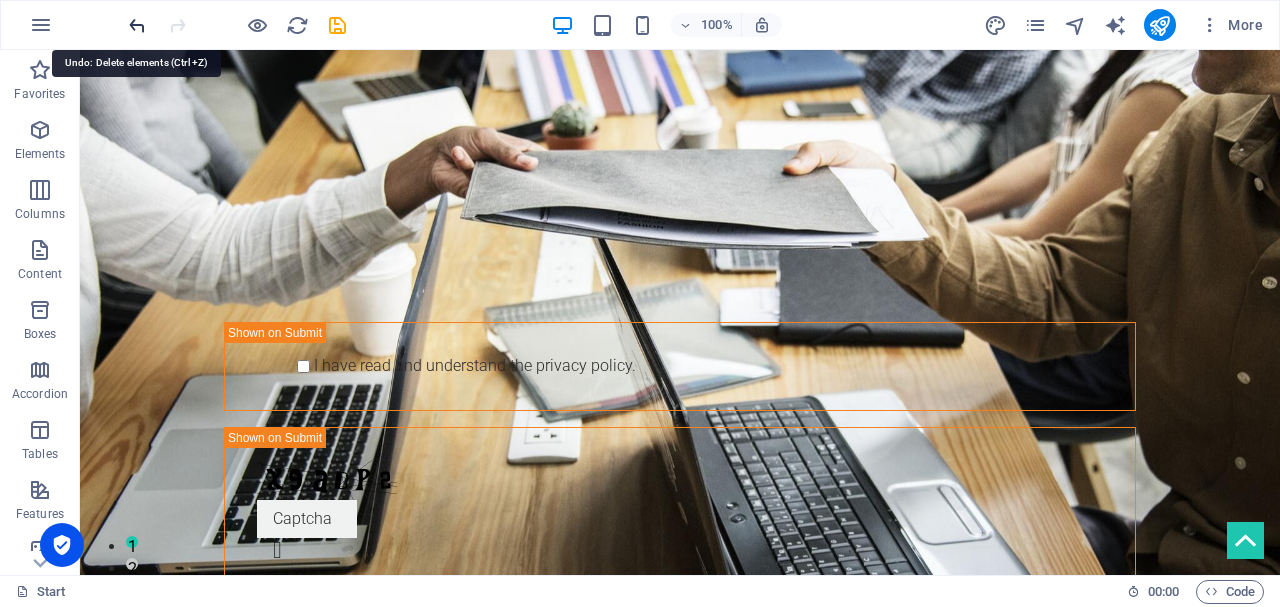 click at bounding box center (137, 25) 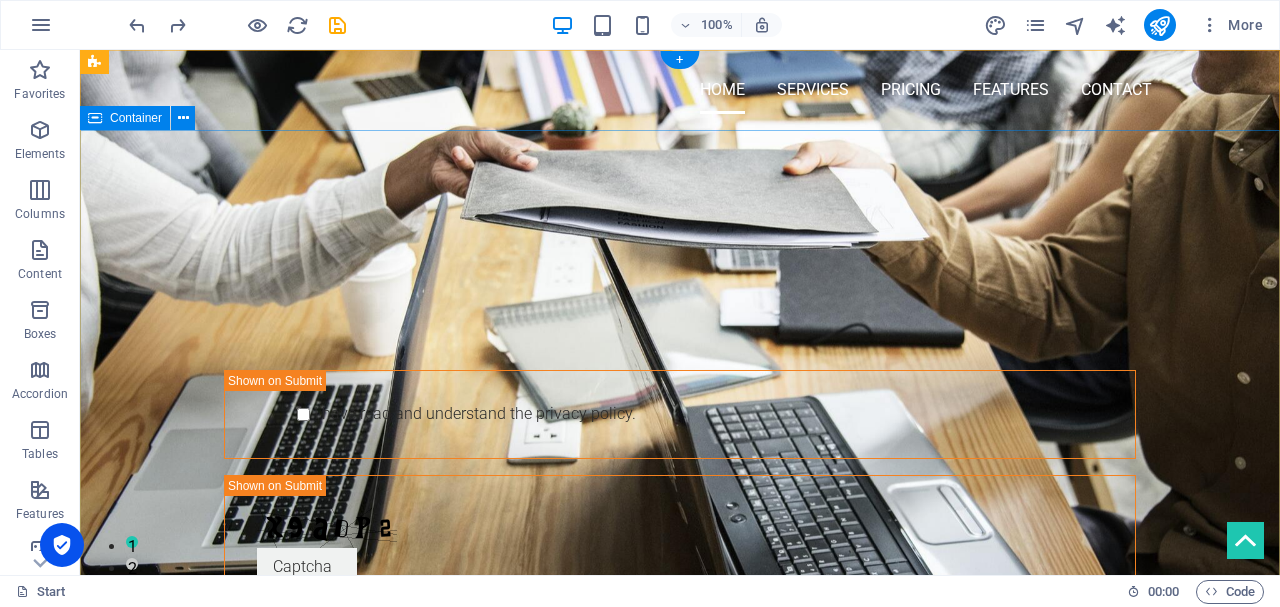 click on "Black knight Concrete Submit   I have read and understand the privacy policy. Nicht lesbar? Neu generieren" at bounding box center [680, 436] 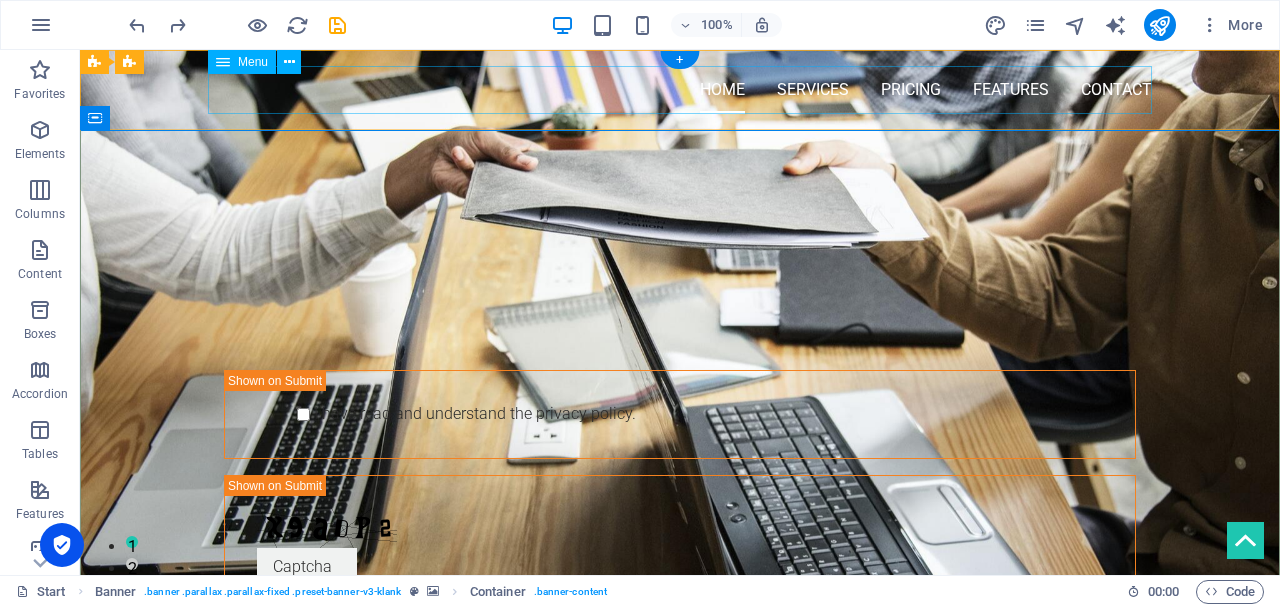 click on "Home Services Pricing Features Contact" at bounding box center (680, 90) 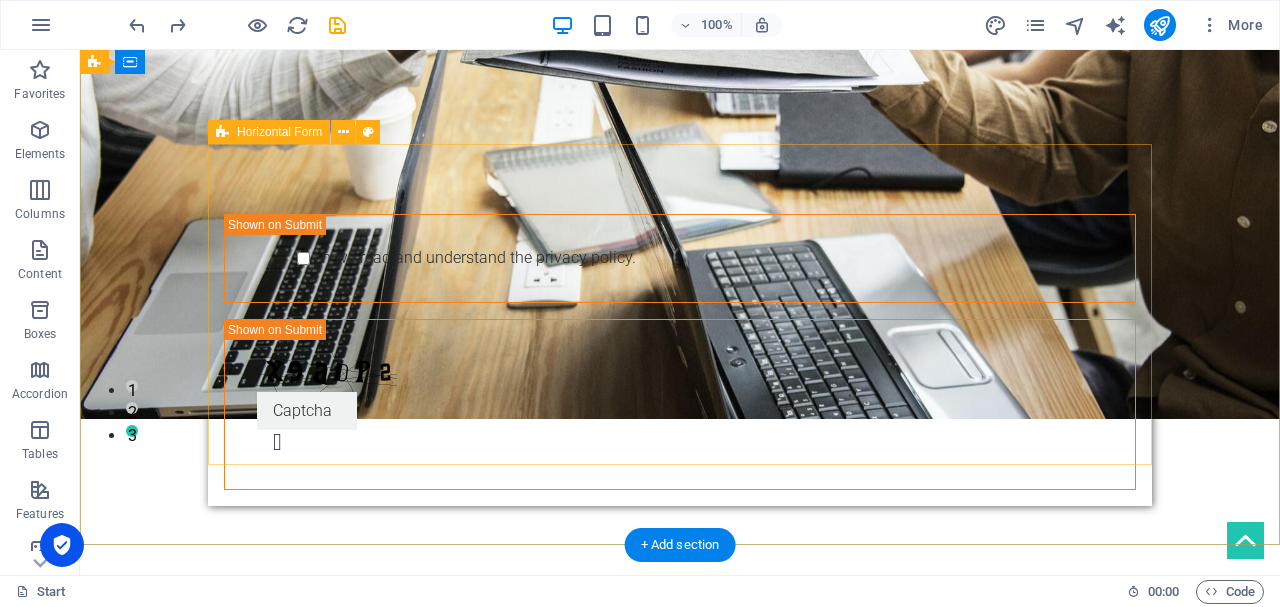 scroll, scrollTop: 0, scrollLeft: 0, axis: both 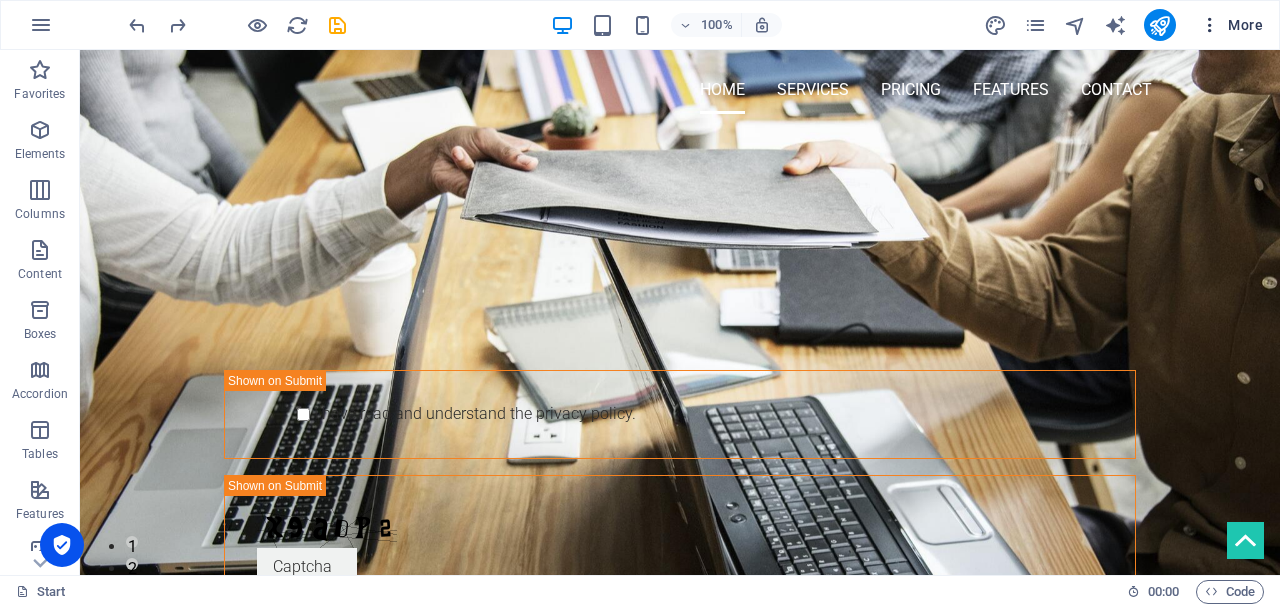 click on "More" at bounding box center (1231, 25) 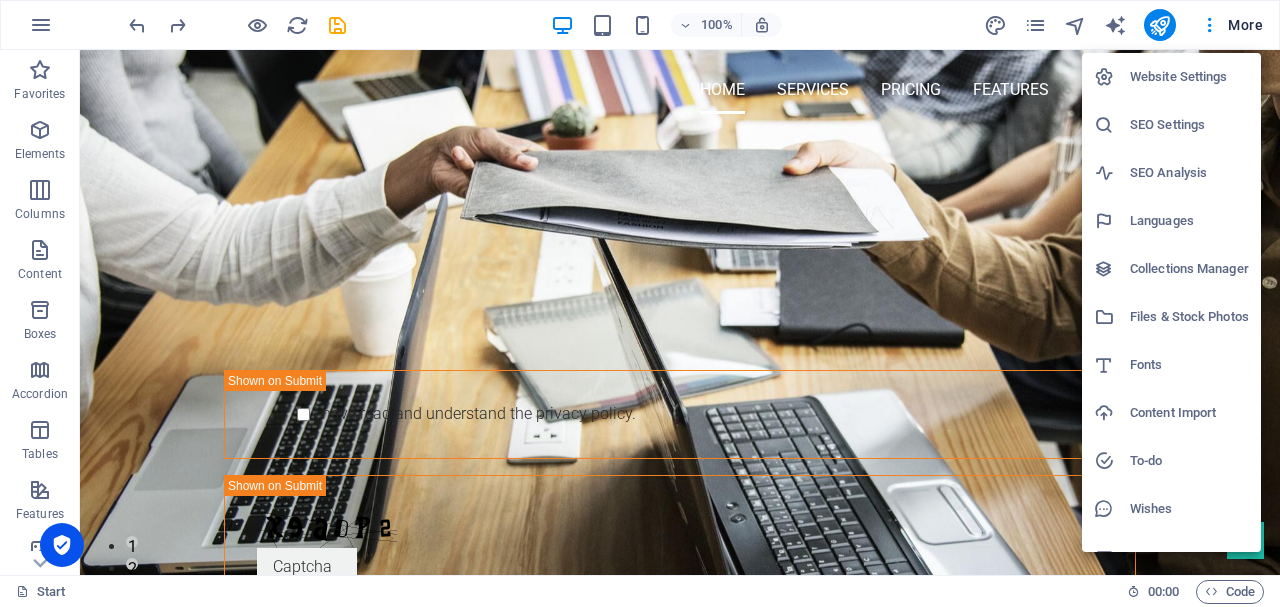 click on "Website Settings" at bounding box center [1189, 77] 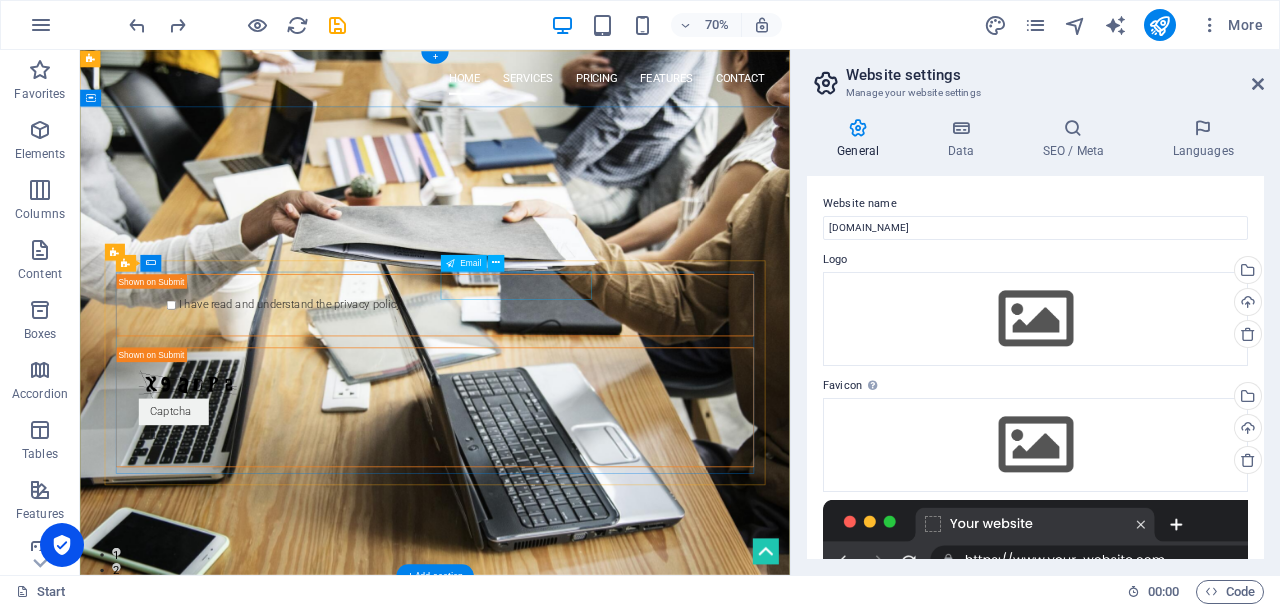 click at bounding box center [703, 335] 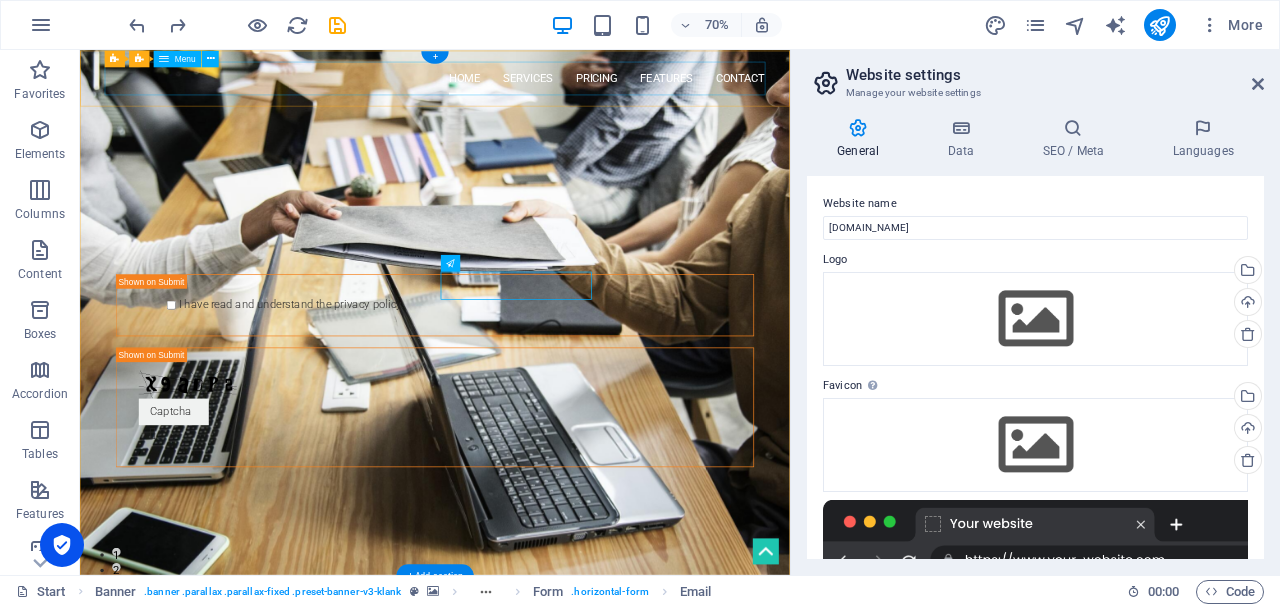 click on "Home Services Pricing Features Contact" at bounding box center [587, 90] 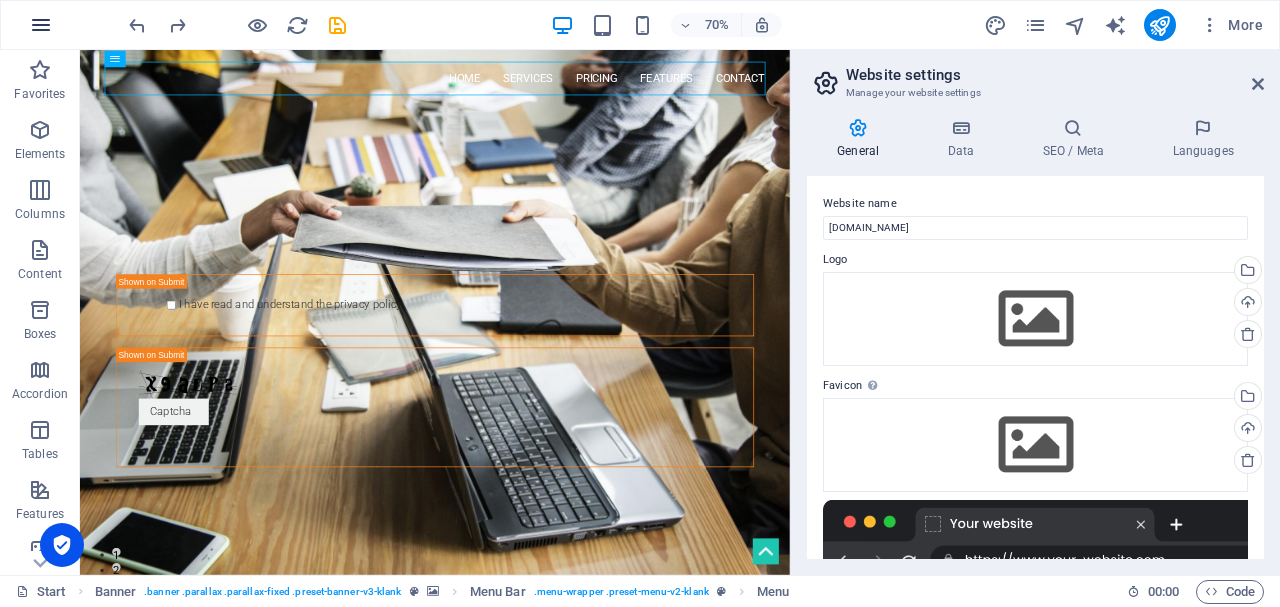 click at bounding box center (41, 25) 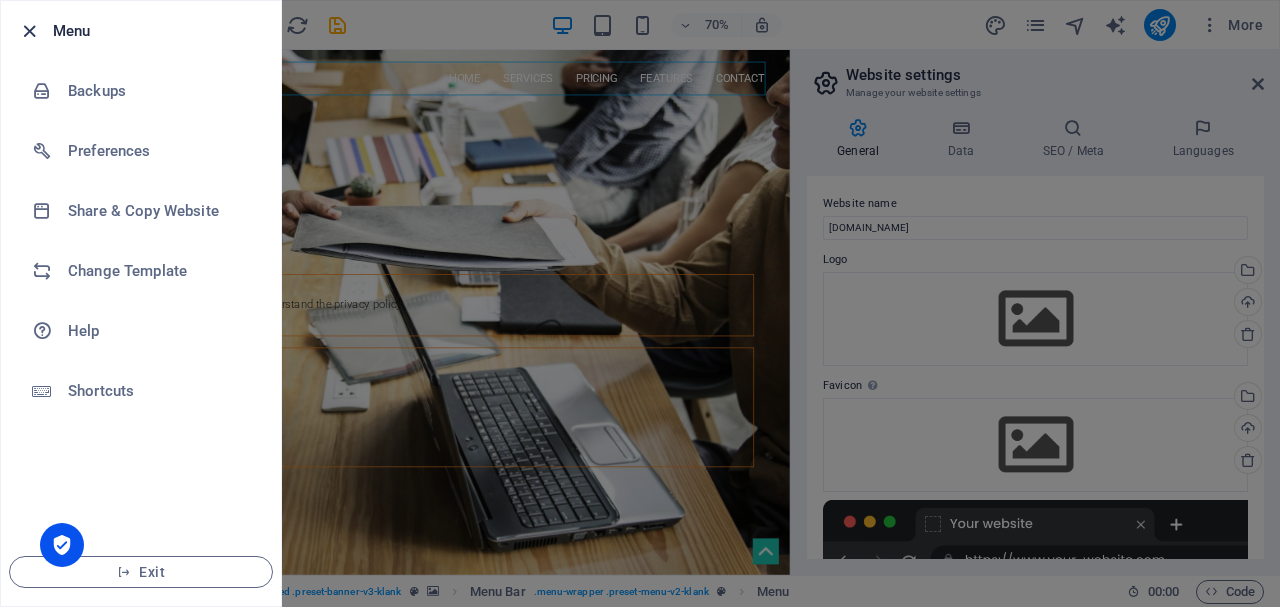 click at bounding box center [29, 31] 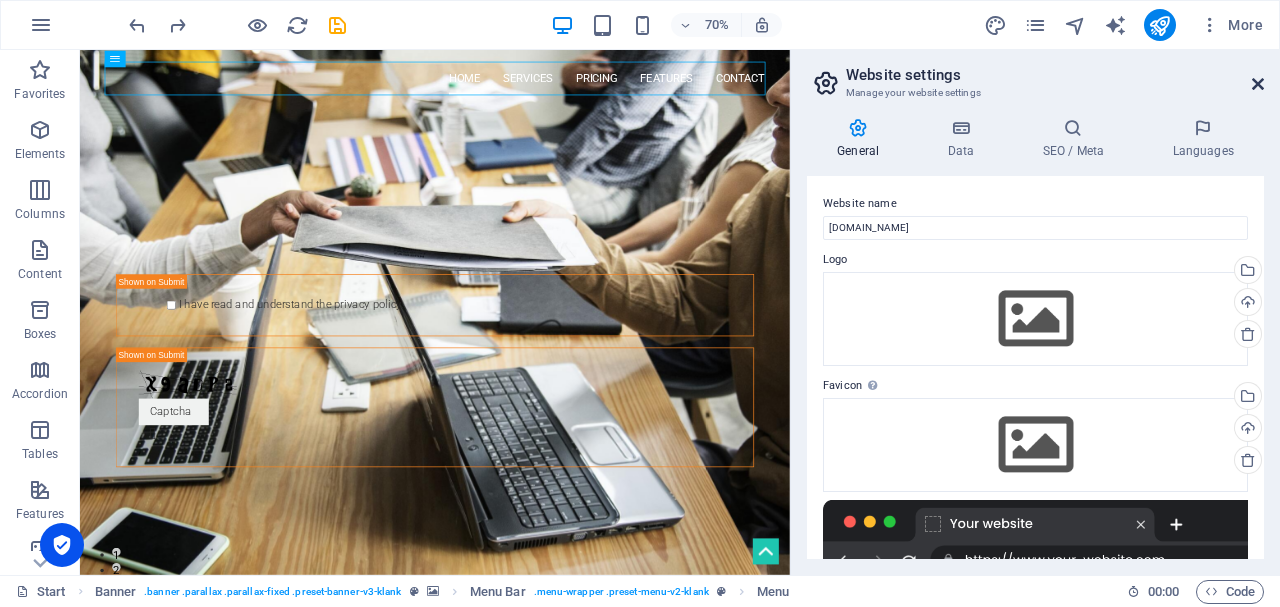 click at bounding box center (1258, 84) 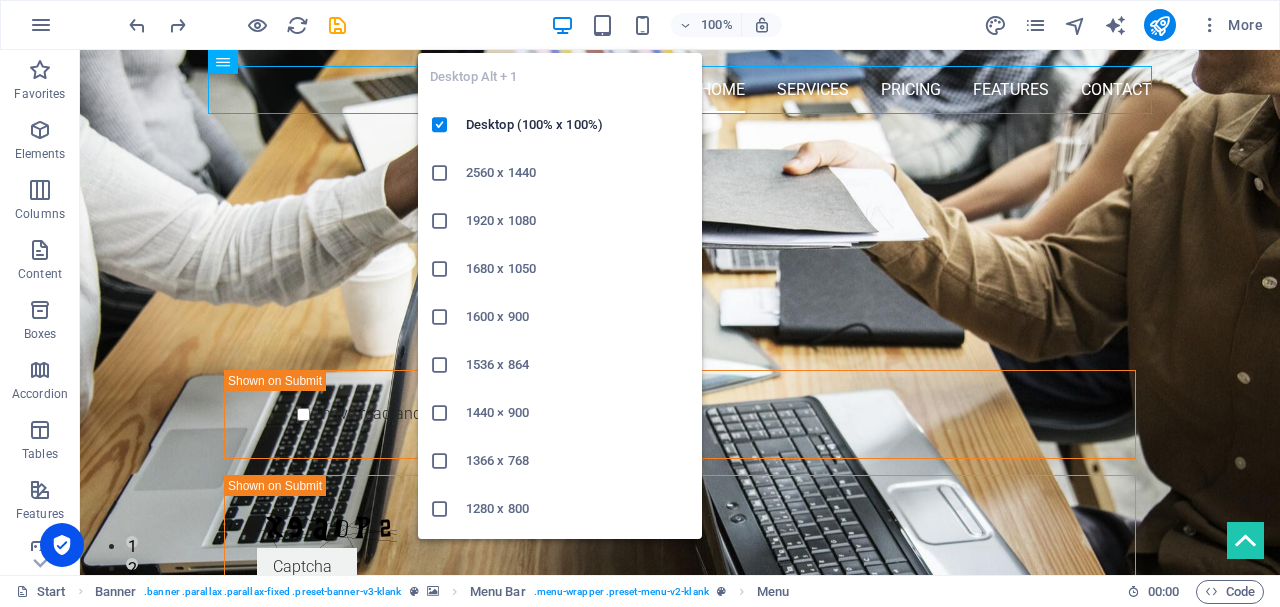 click at bounding box center (562, 25) 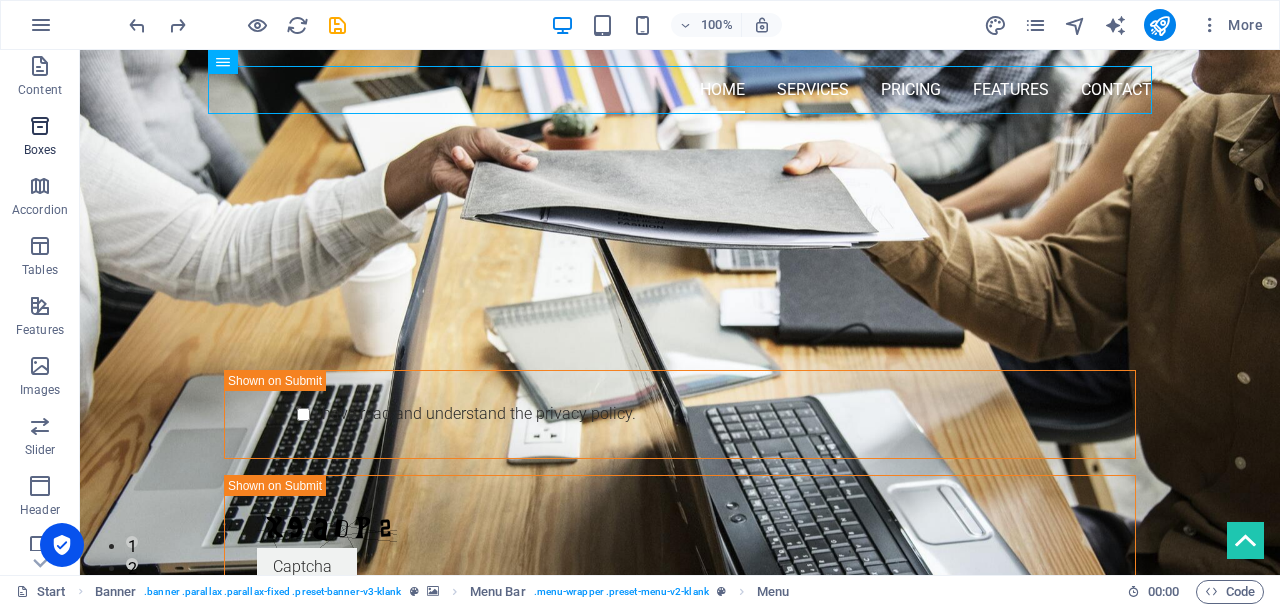 scroll, scrollTop: 375, scrollLeft: 0, axis: vertical 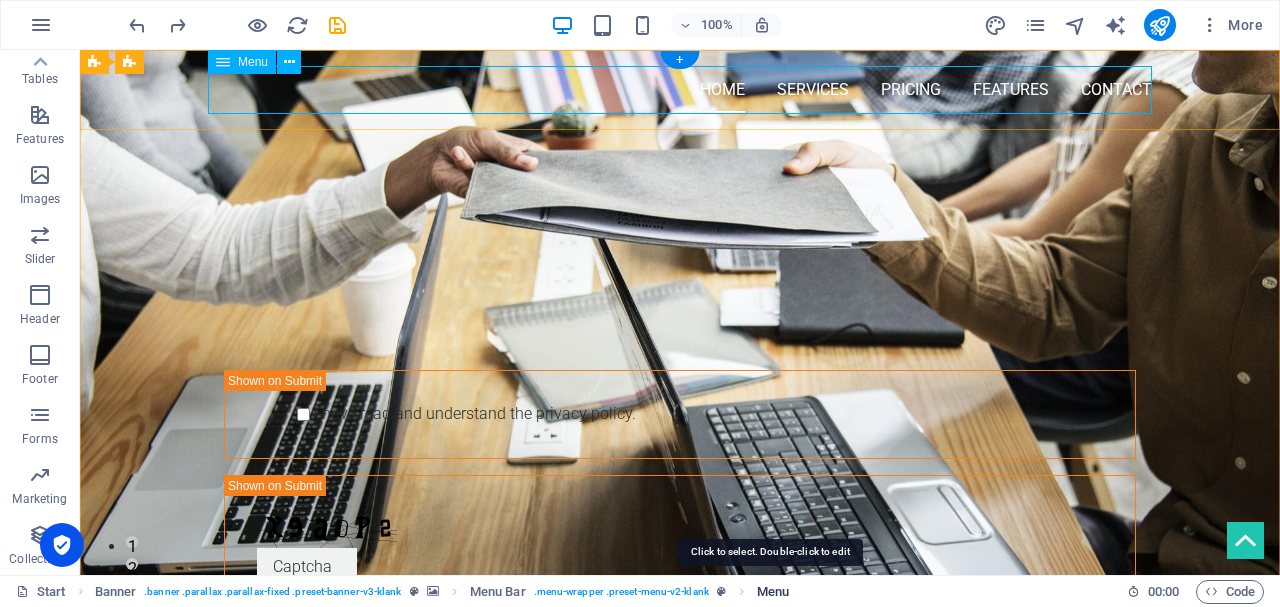 click on "Menu" at bounding box center (773, 592) 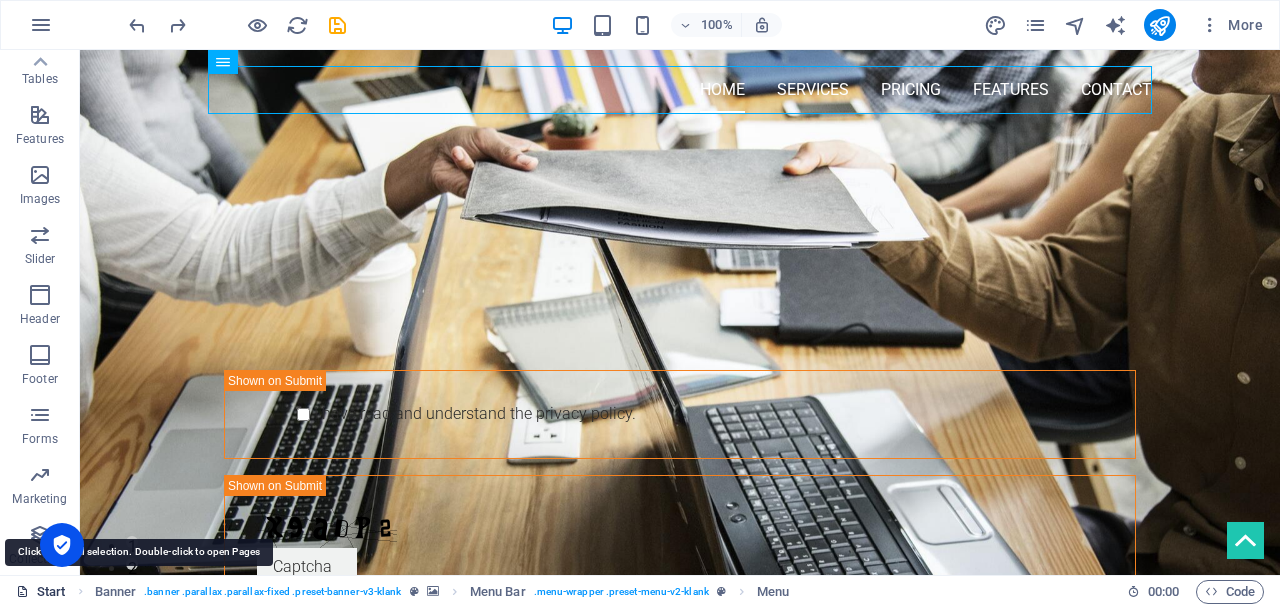 click on "Start" at bounding box center [41, 592] 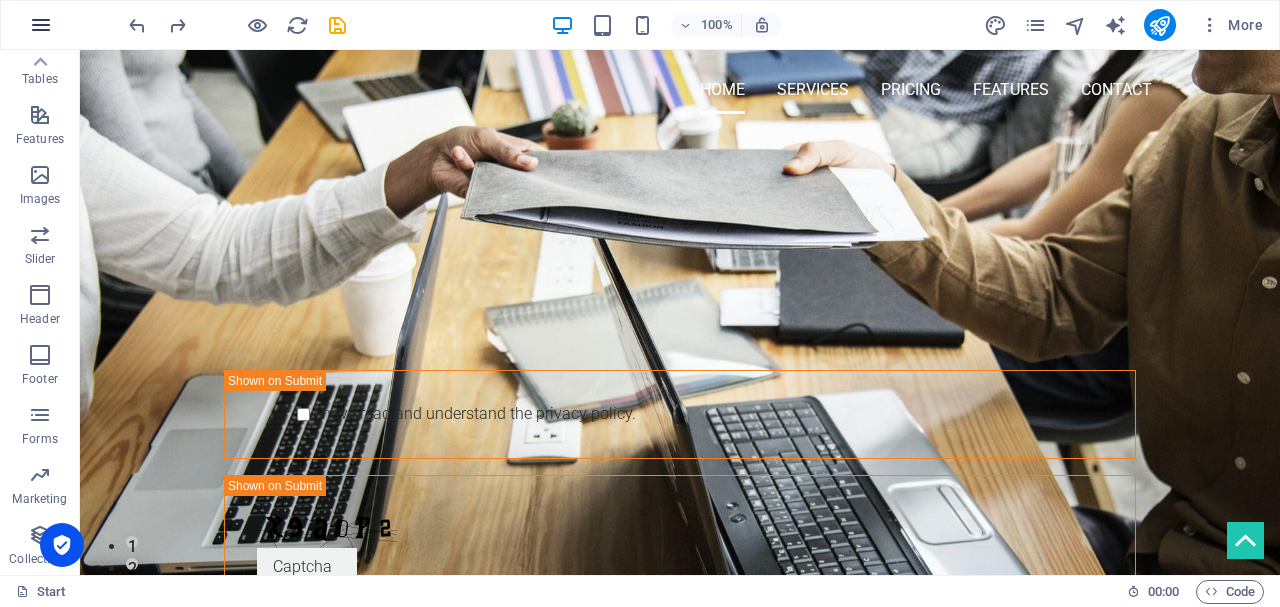 click at bounding box center (41, 25) 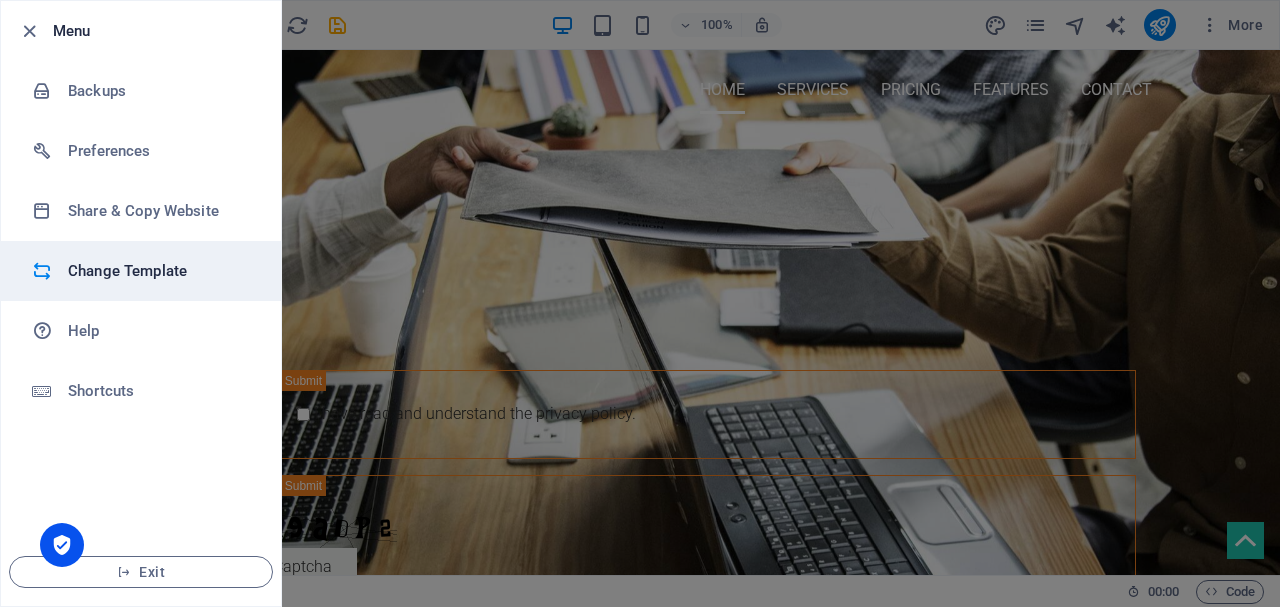 click on "Change Template" at bounding box center [160, 271] 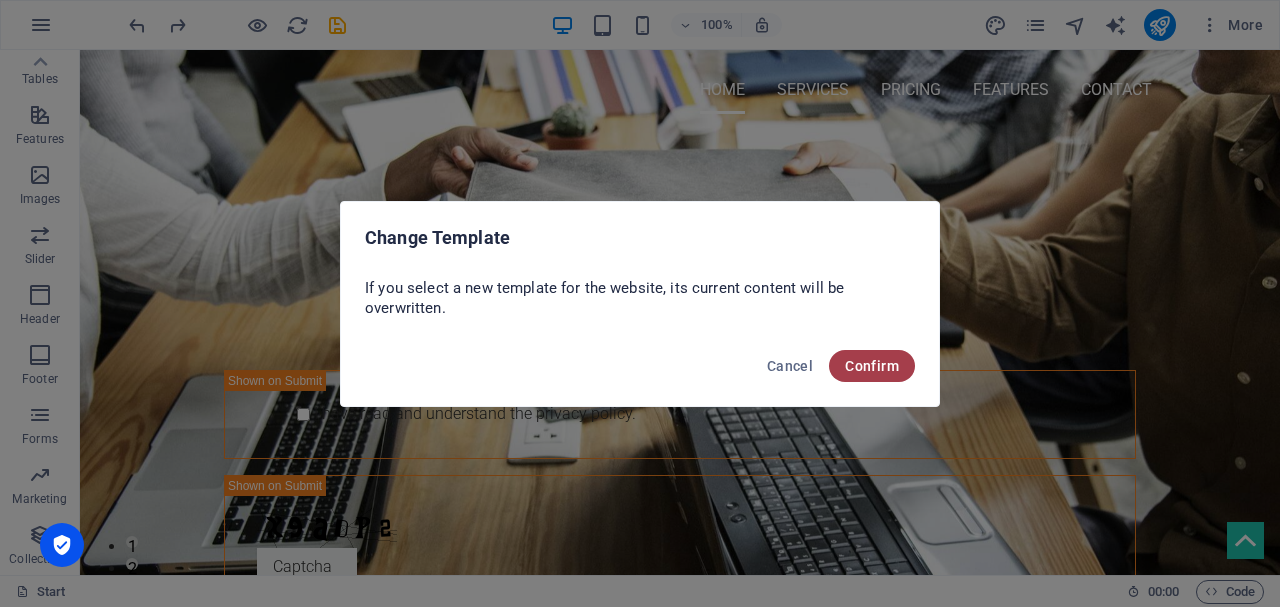 click on "Confirm" at bounding box center (872, 366) 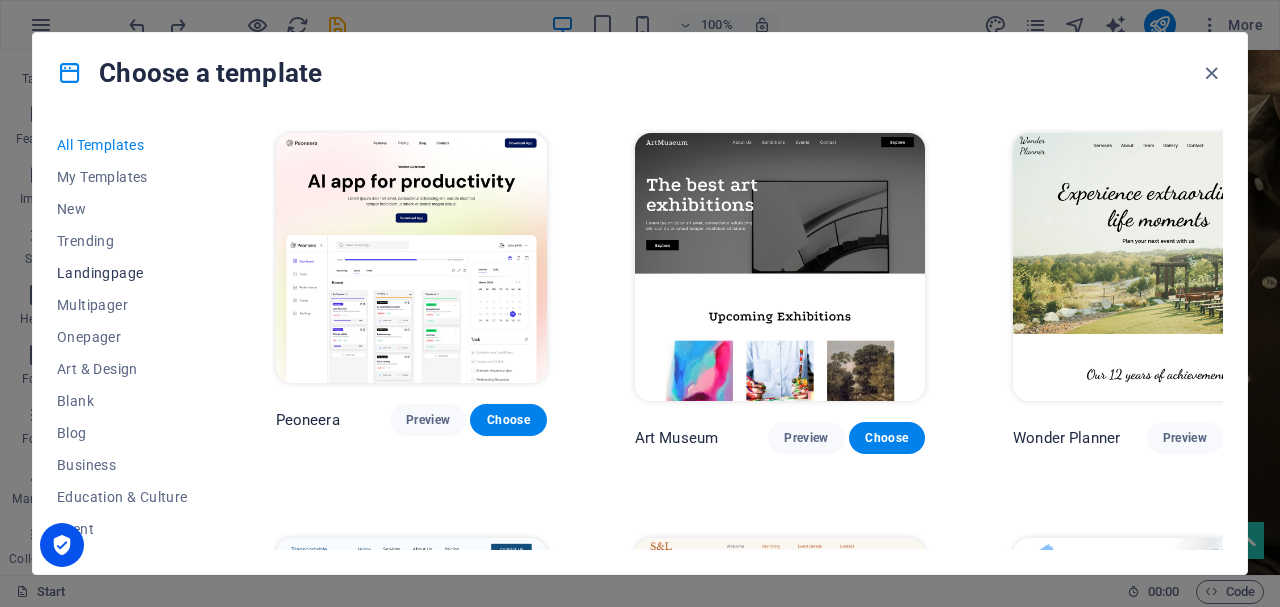 click on "Landingpage" at bounding box center (122, 273) 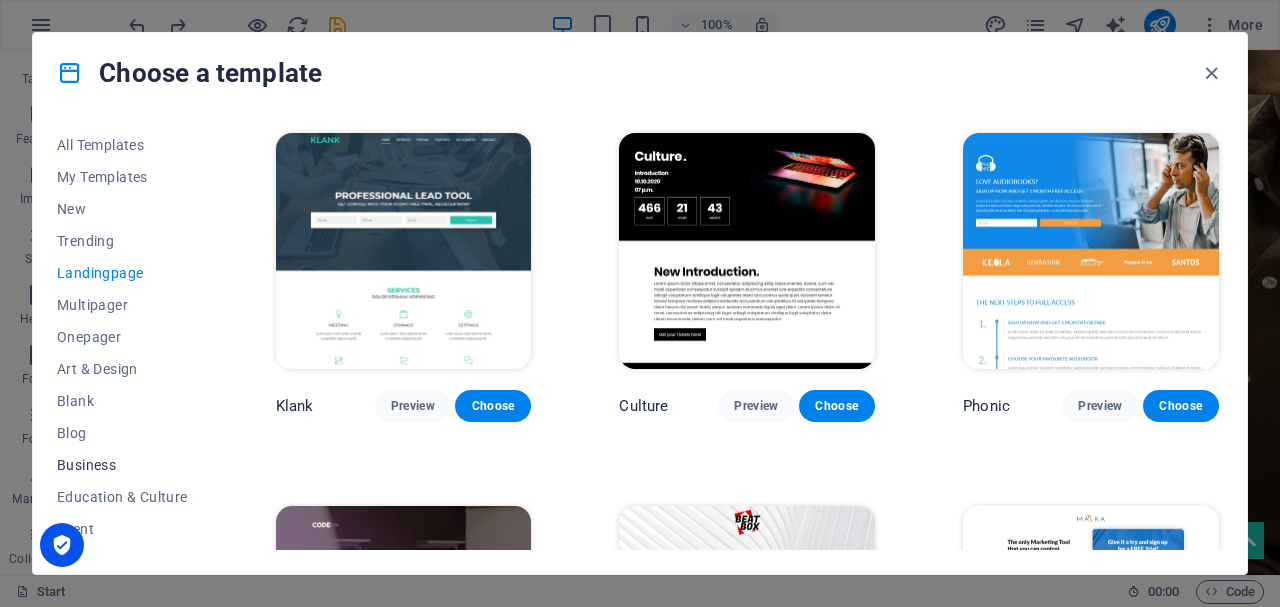 scroll, scrollTop: 192, scrollLeft: 0, axis: vertical 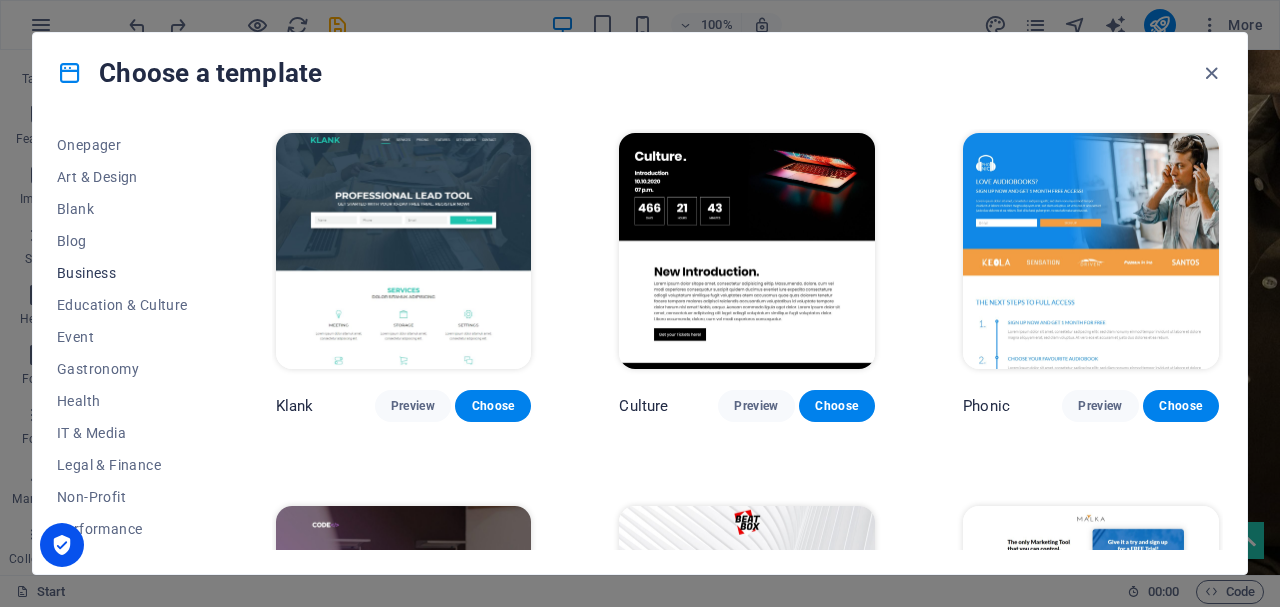 click on "Business" at bounding box center [122, 273] 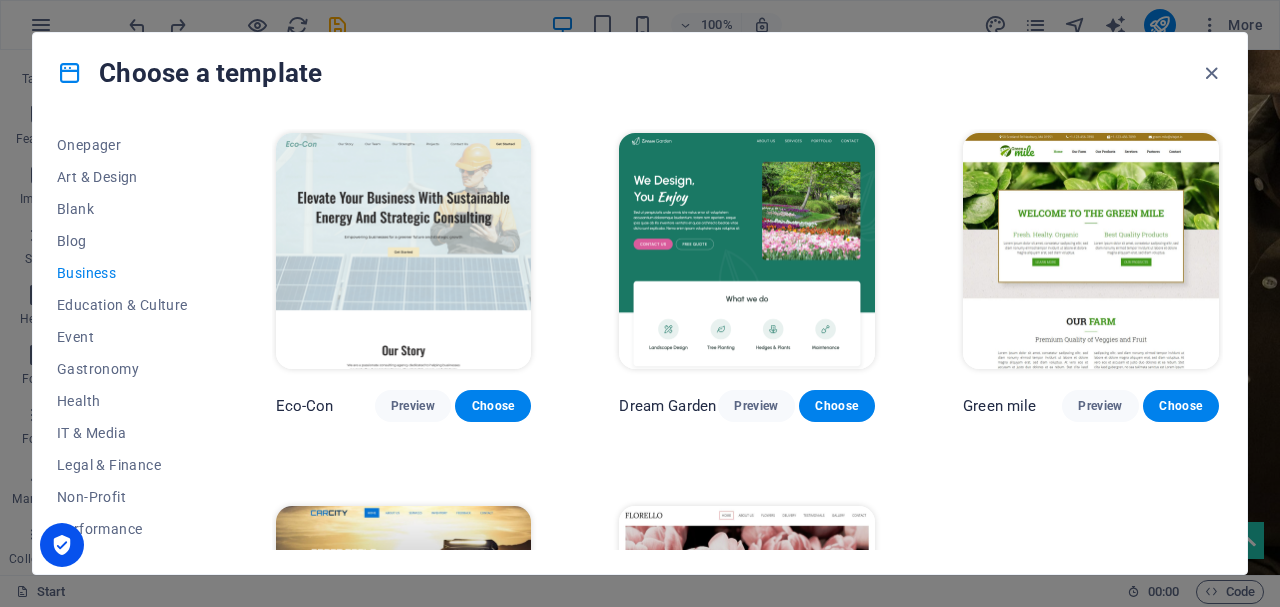 scroll, scrollTop: 251, scrollLeft: 0, axis: vertical 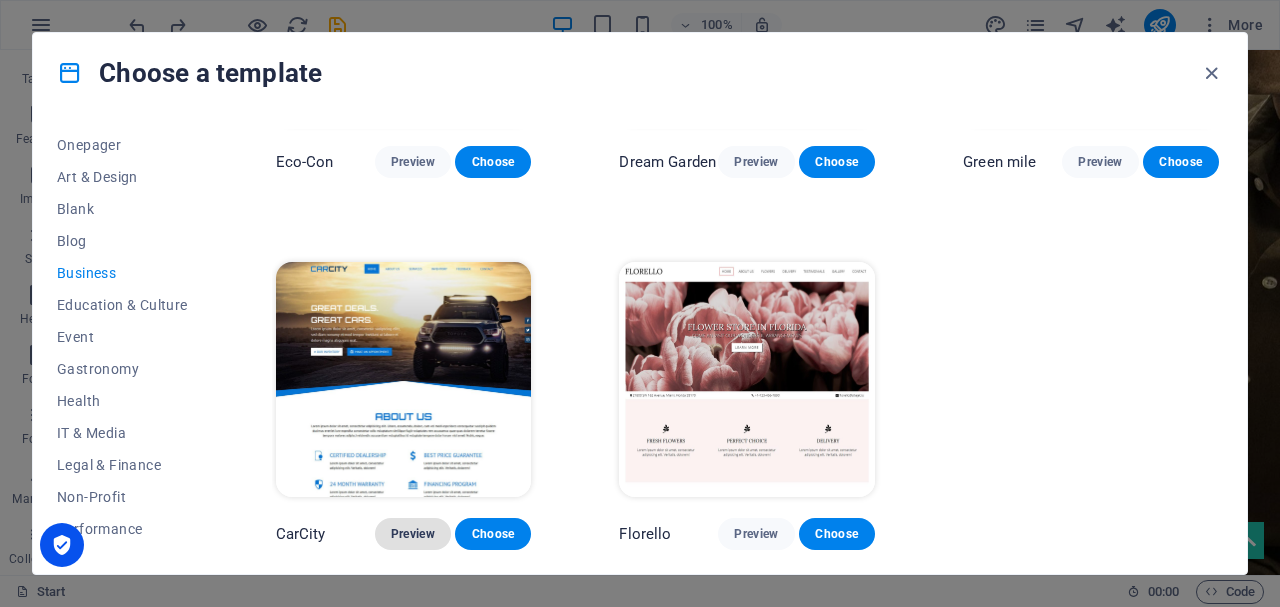 click on "Preview" at bounding box center (413, 534) 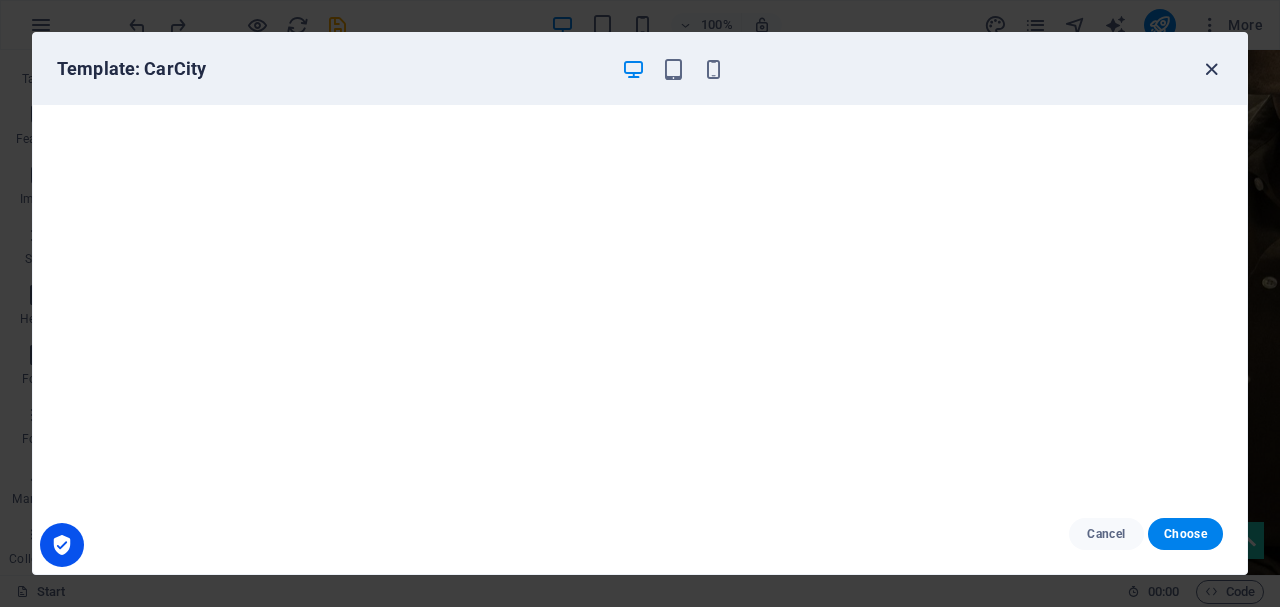 click at bounding box center (1211, 69) 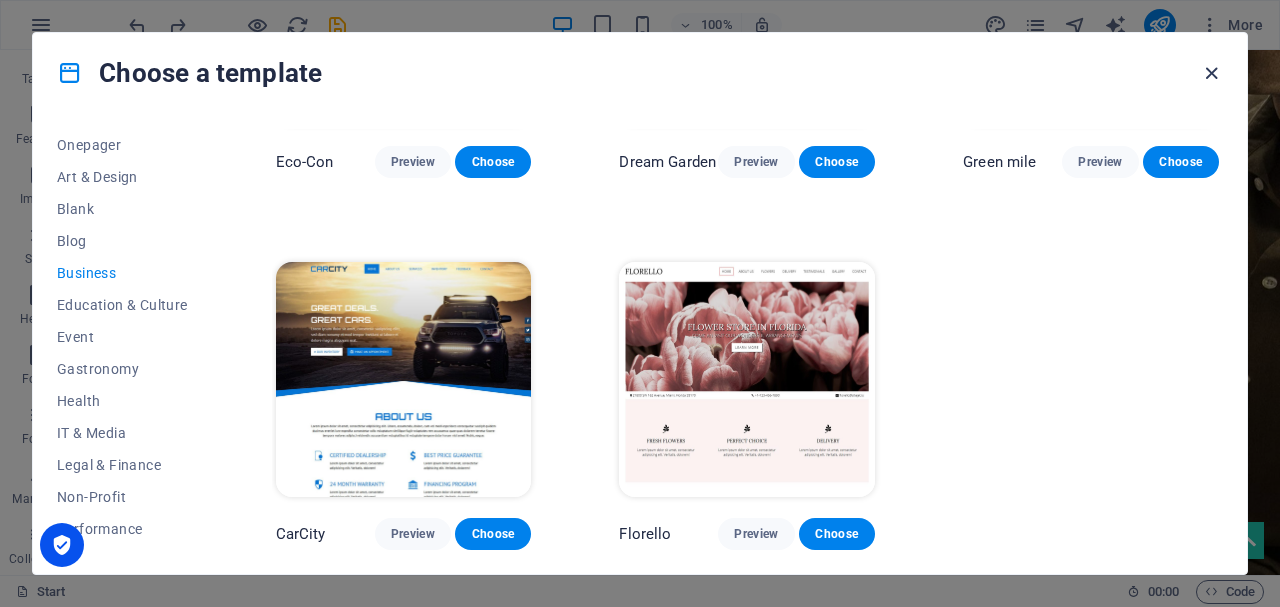 click at bounding box center [1211, 73] 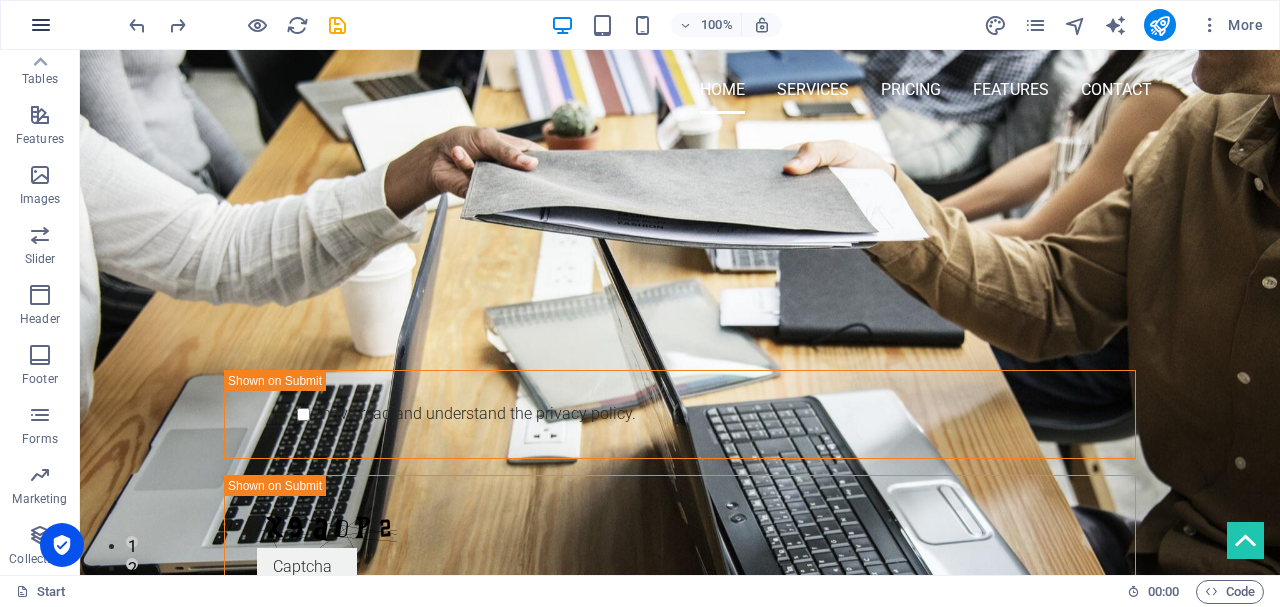 click at bounding box center (41, 25) 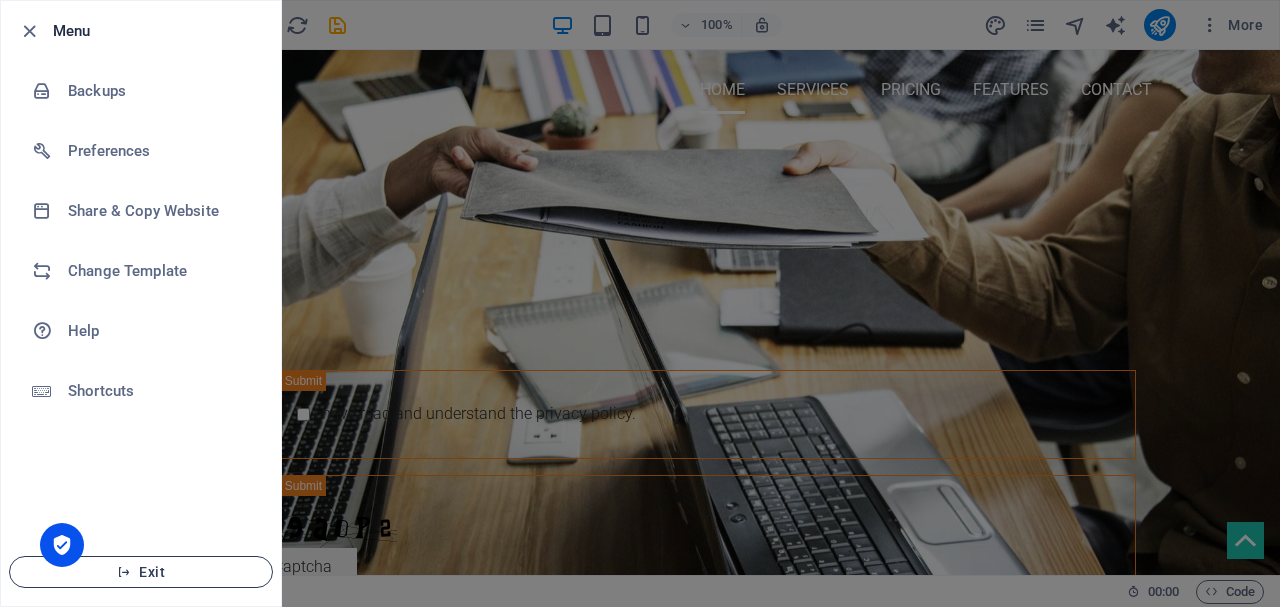 click on "Exit" at bounding box center (141, 572) 